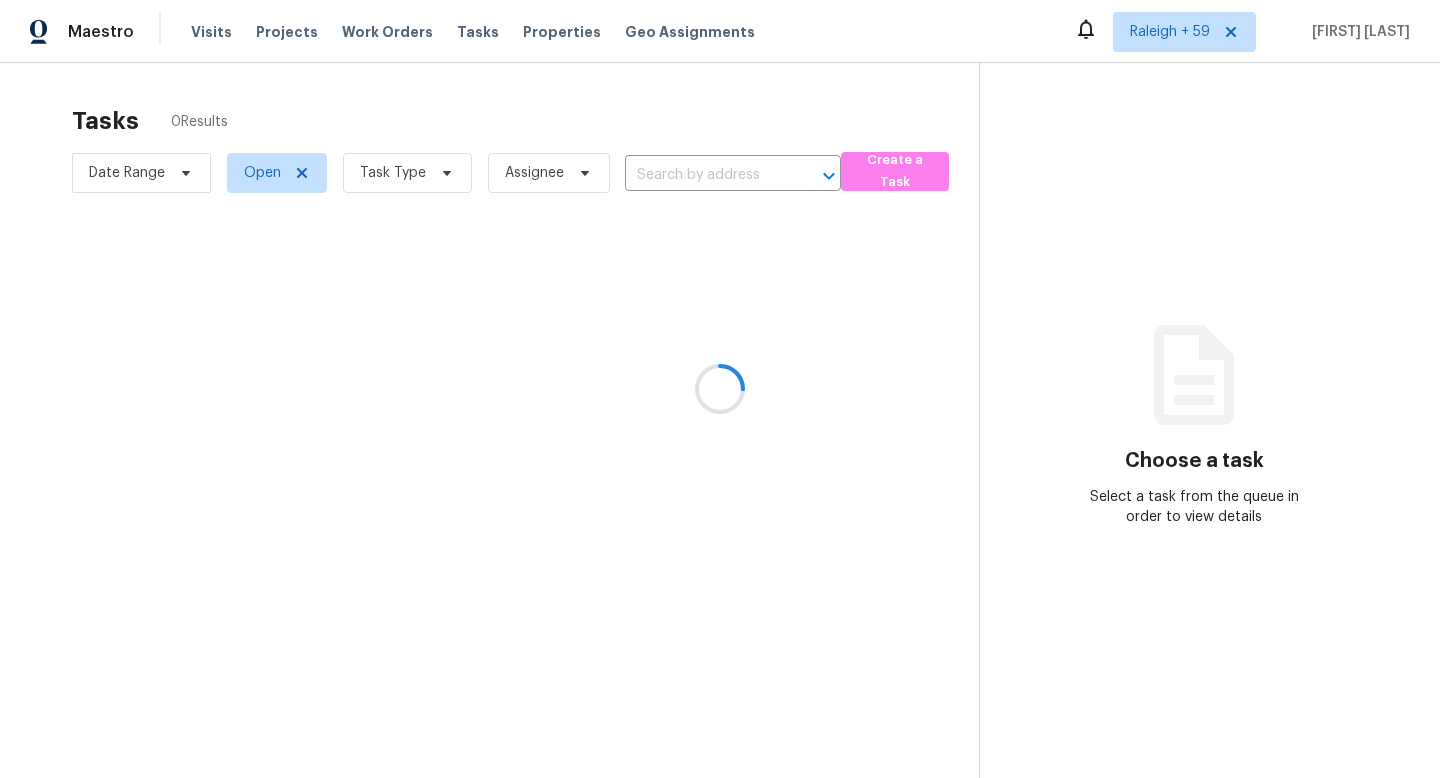 scroll, scrollTop: 0, scrollLeft: 0, axis: both 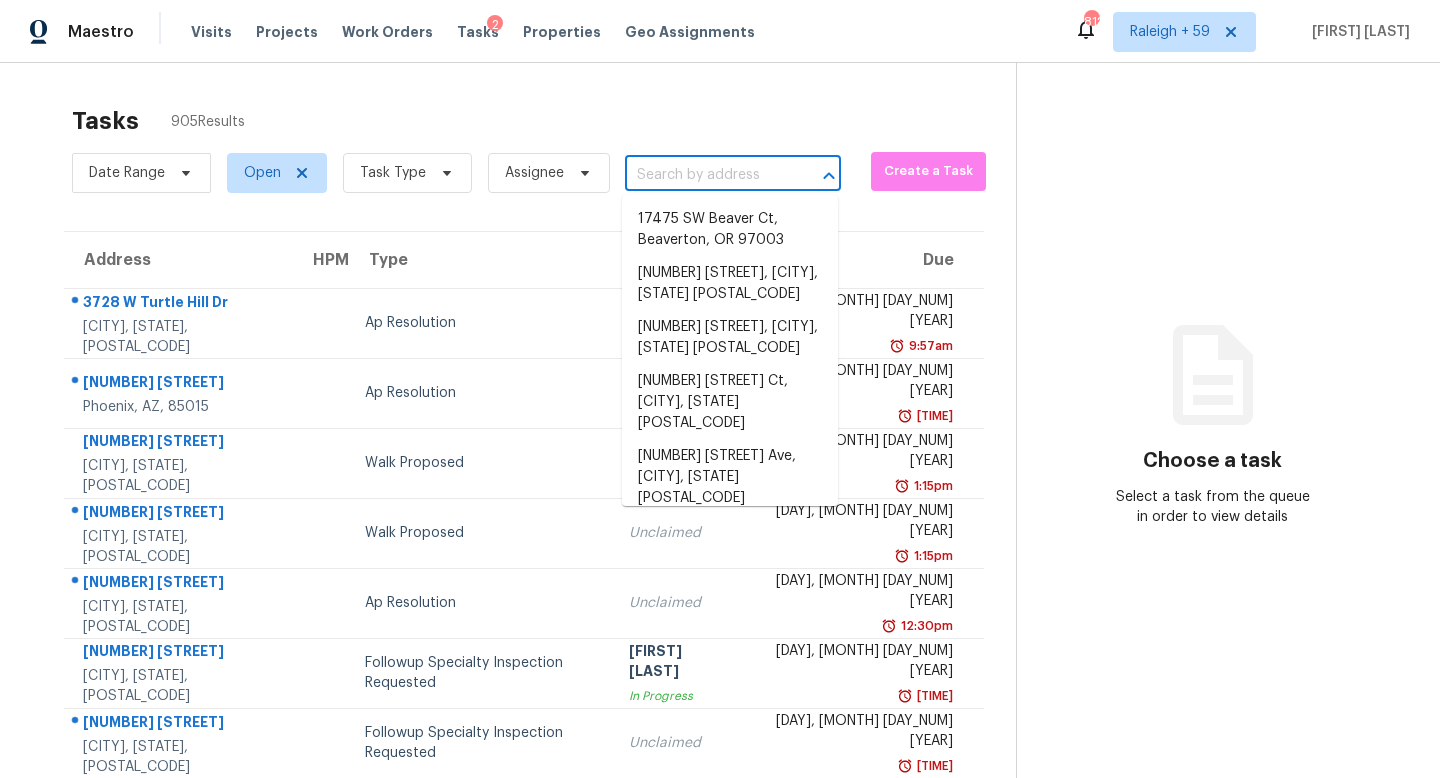 click at bounding box center (705, 175) 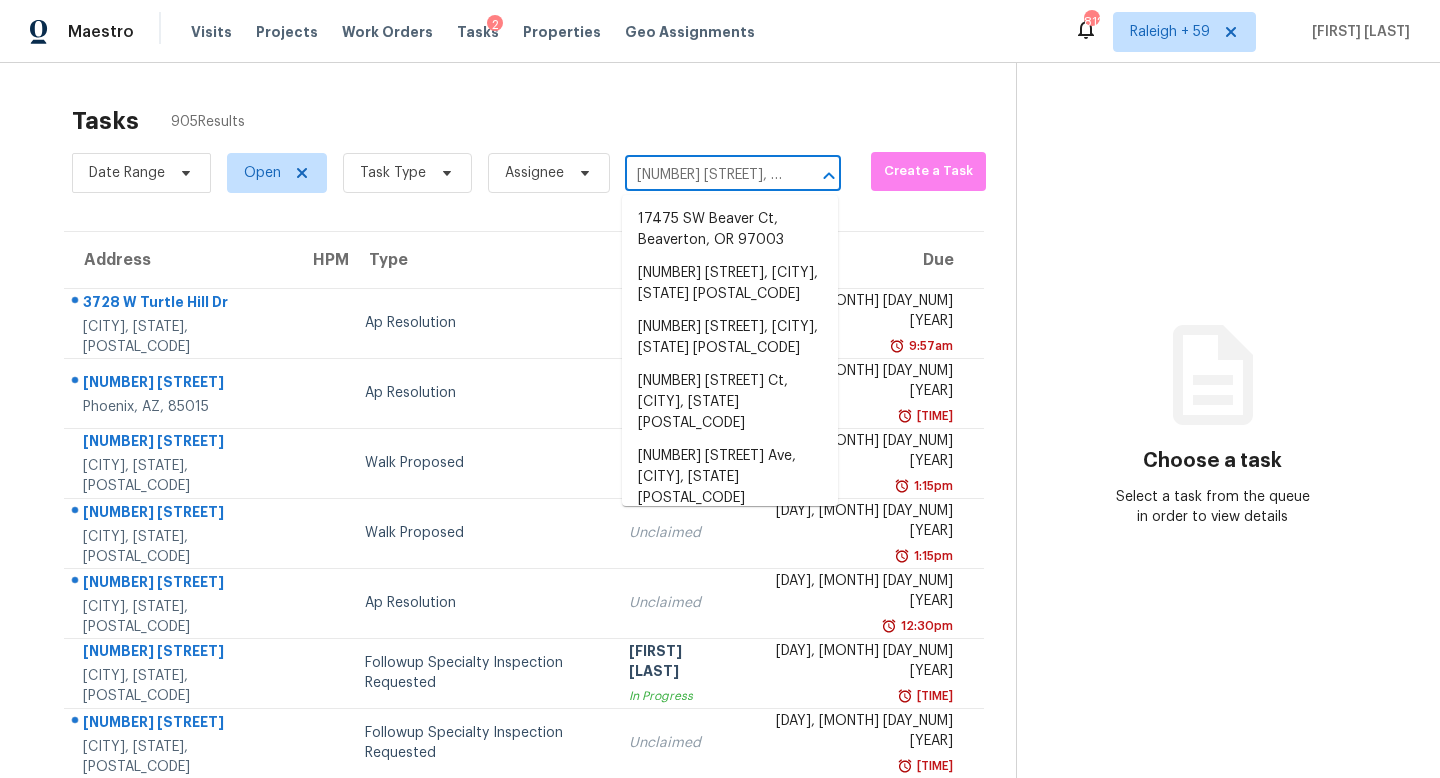 scroll, scrollTop: 0, scrollLeft: 129, axis: horizontal 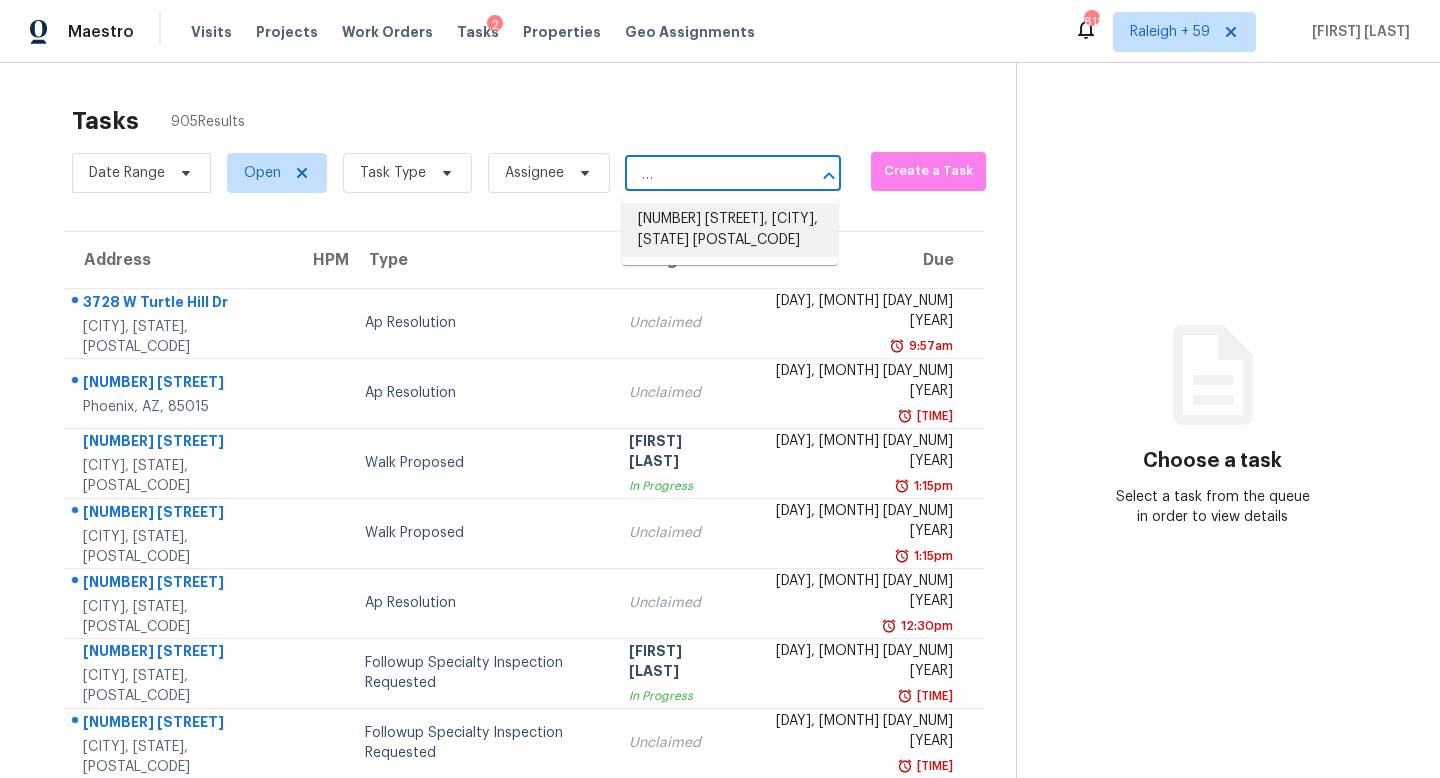 click on "[NUMBER] [STREET], [CITY], [STATE] [POSTAL_CODE]" at bounding box center [730, 230] 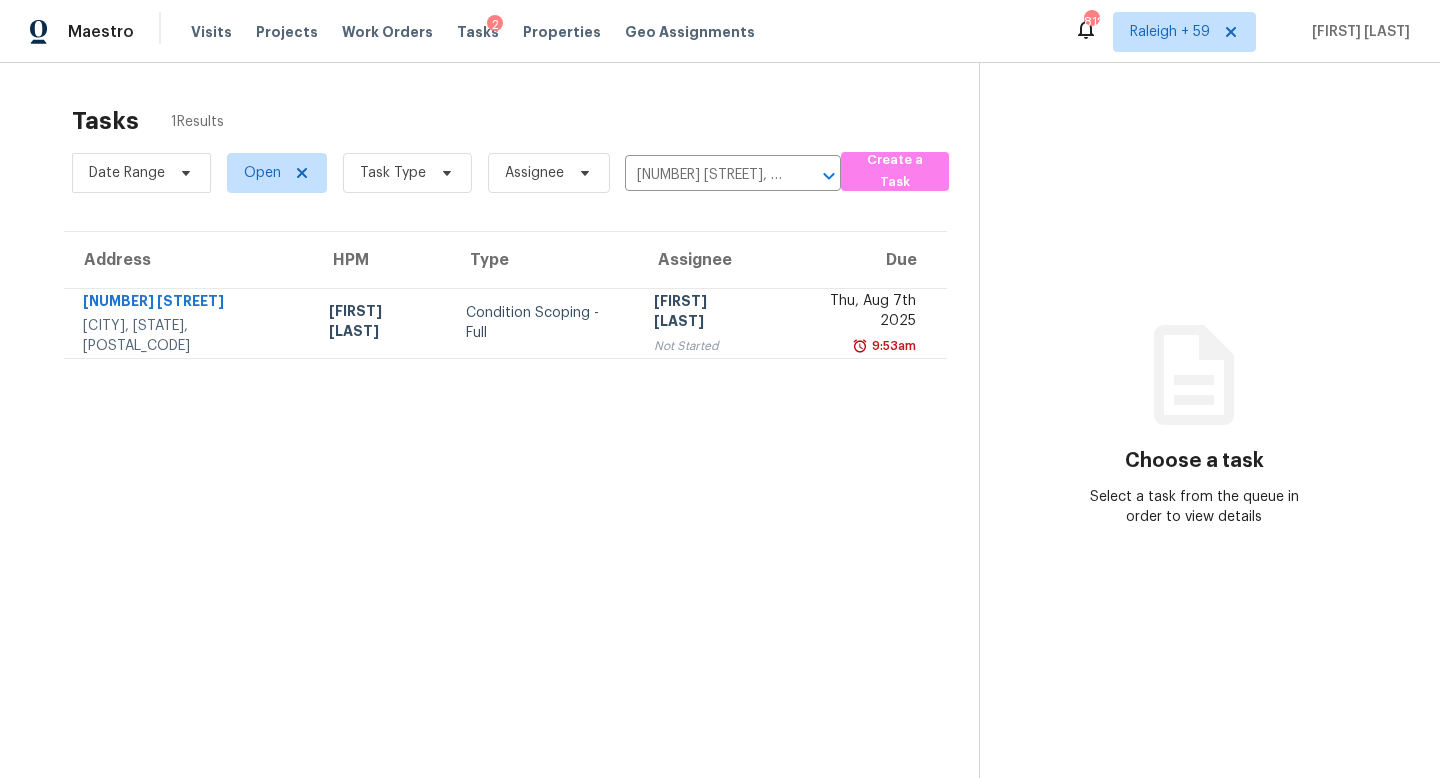 click on "Not Started" at bounding box center [706, 346] 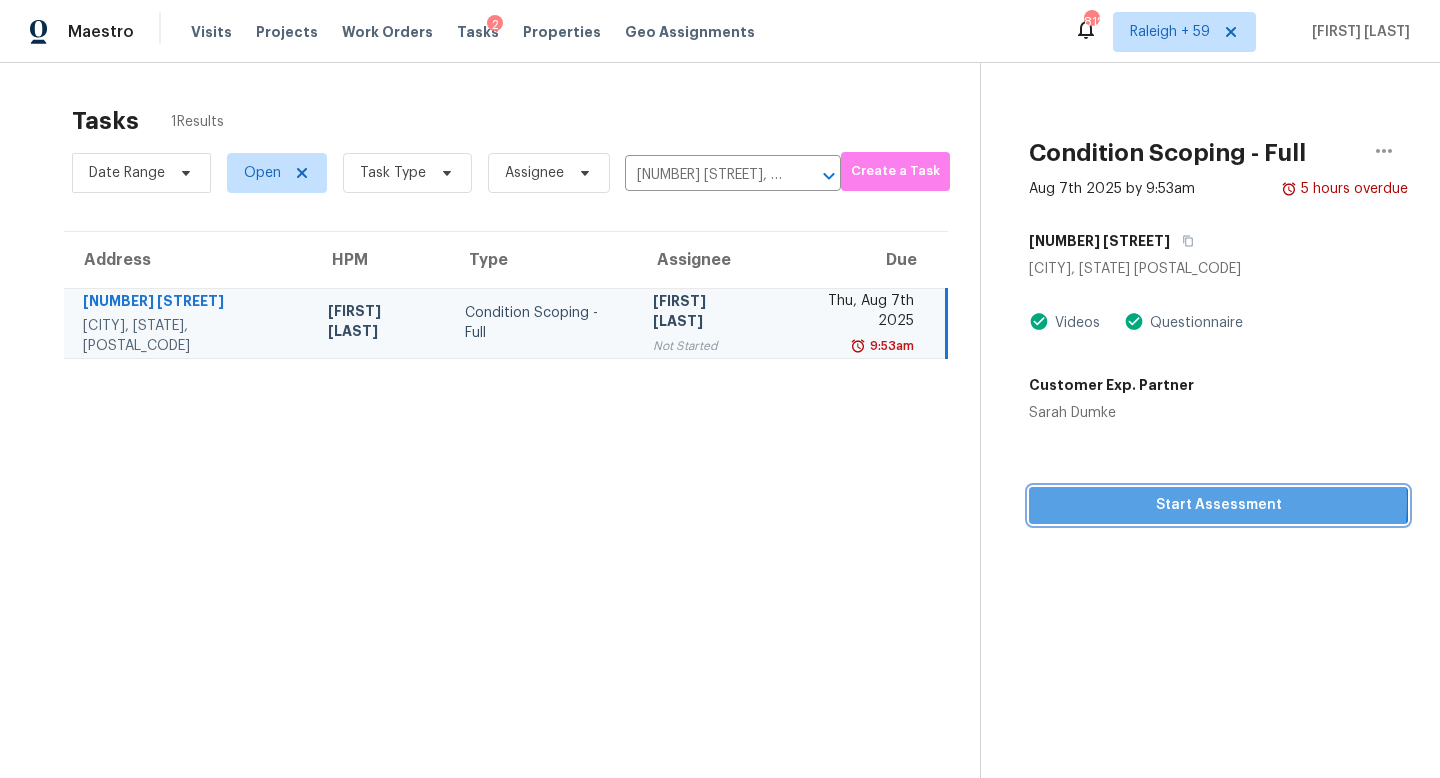 click on "Start Assessment" at bounding box center (1218, 505) 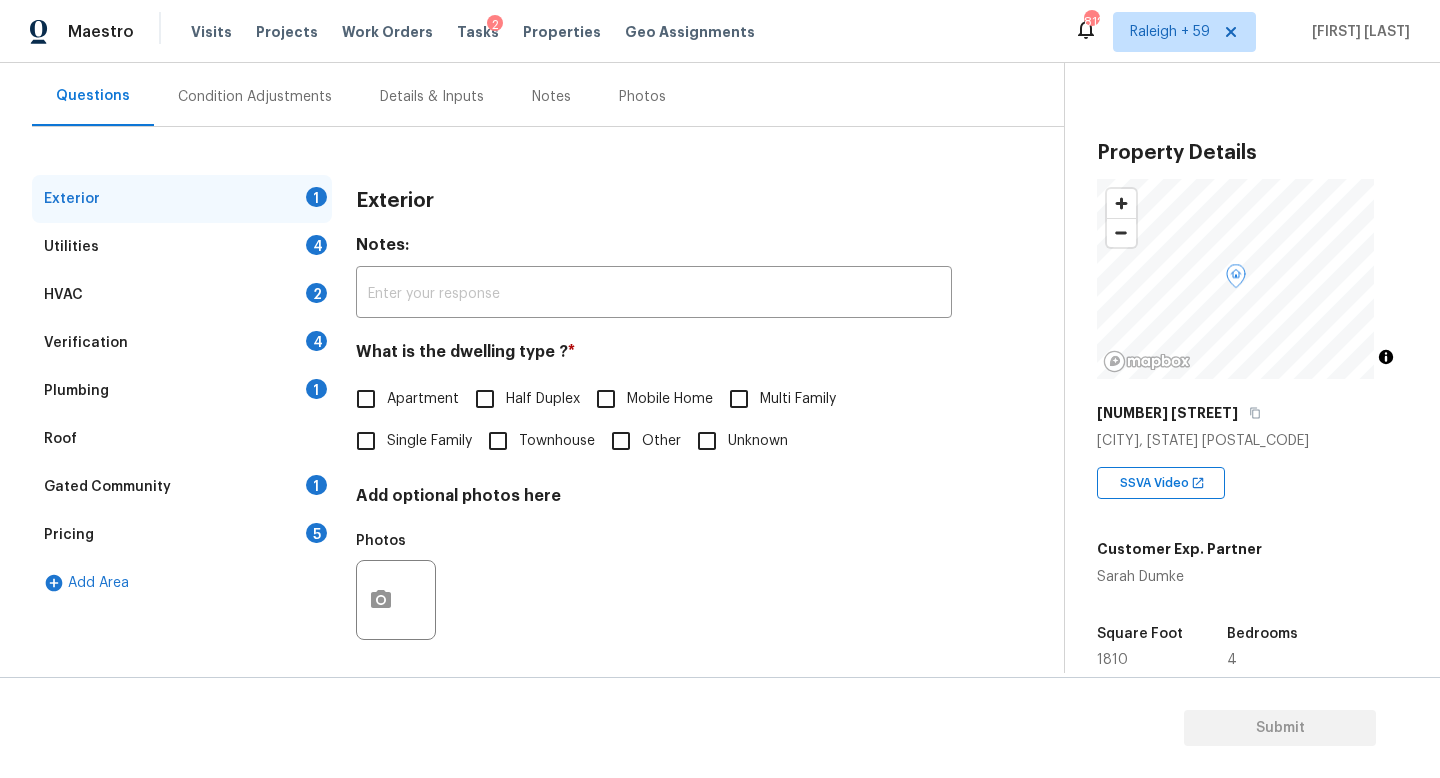 scroll, scrollTop: 200, scrollLeft: 0, axis: vertical 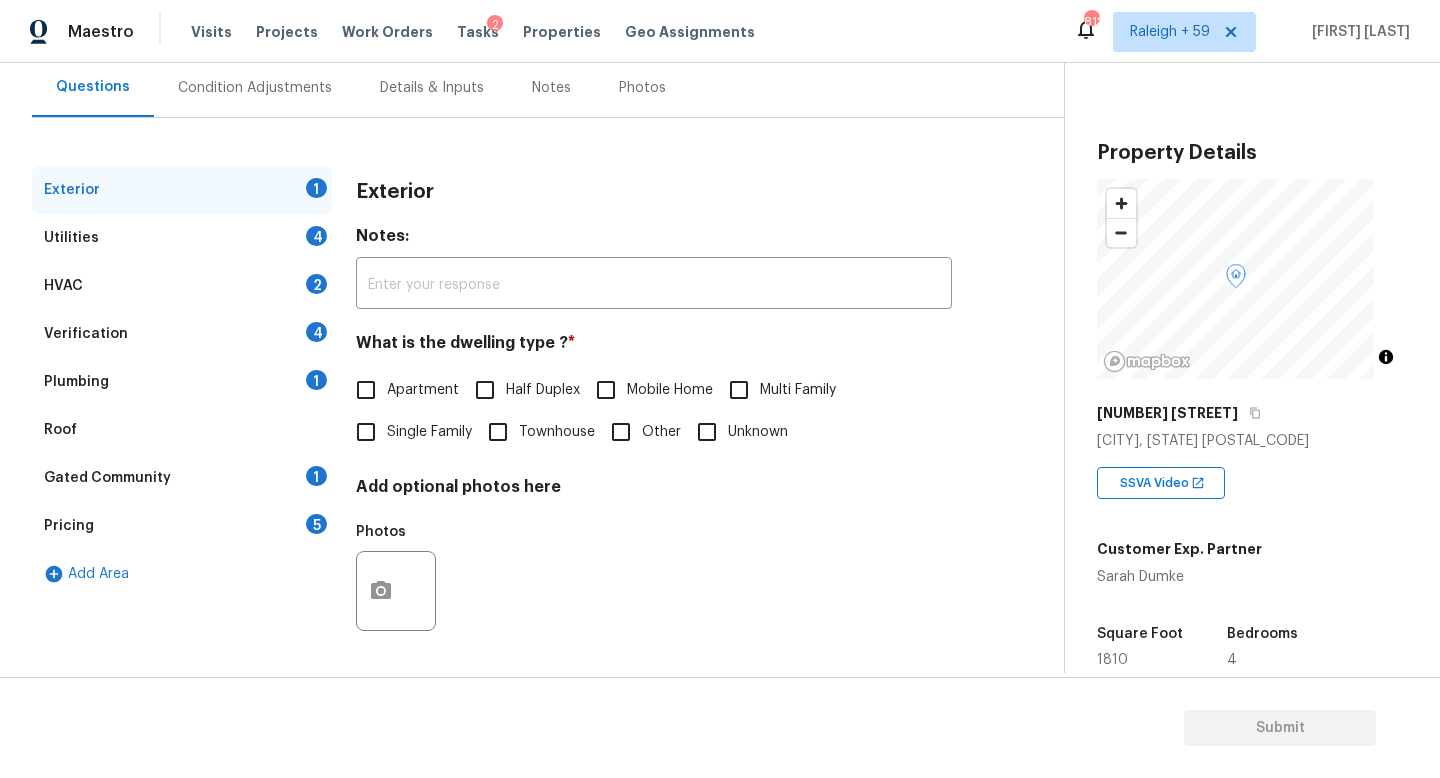 click on "Single Family" at bounding box center (429, 432) 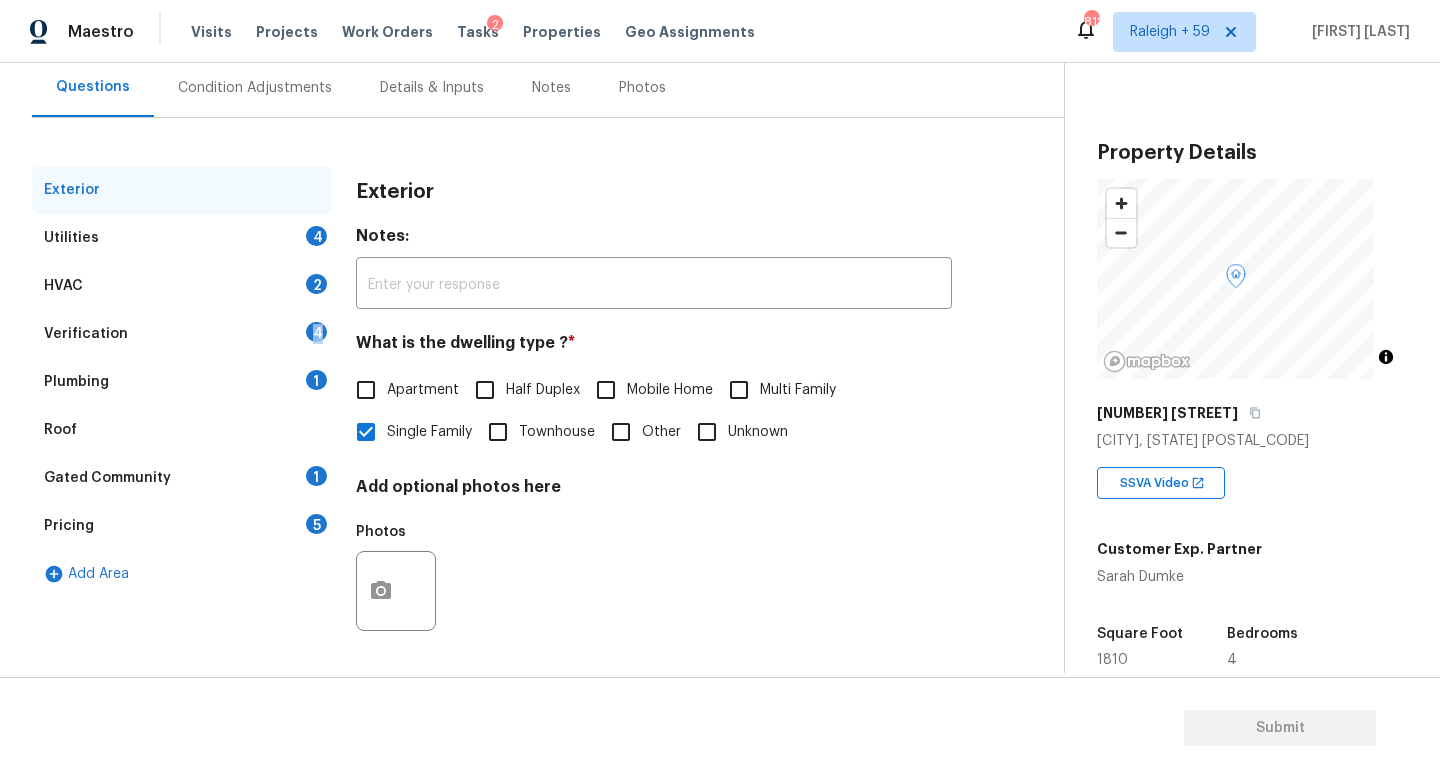 click on "Verification 4" at bounding box center (182, 334) 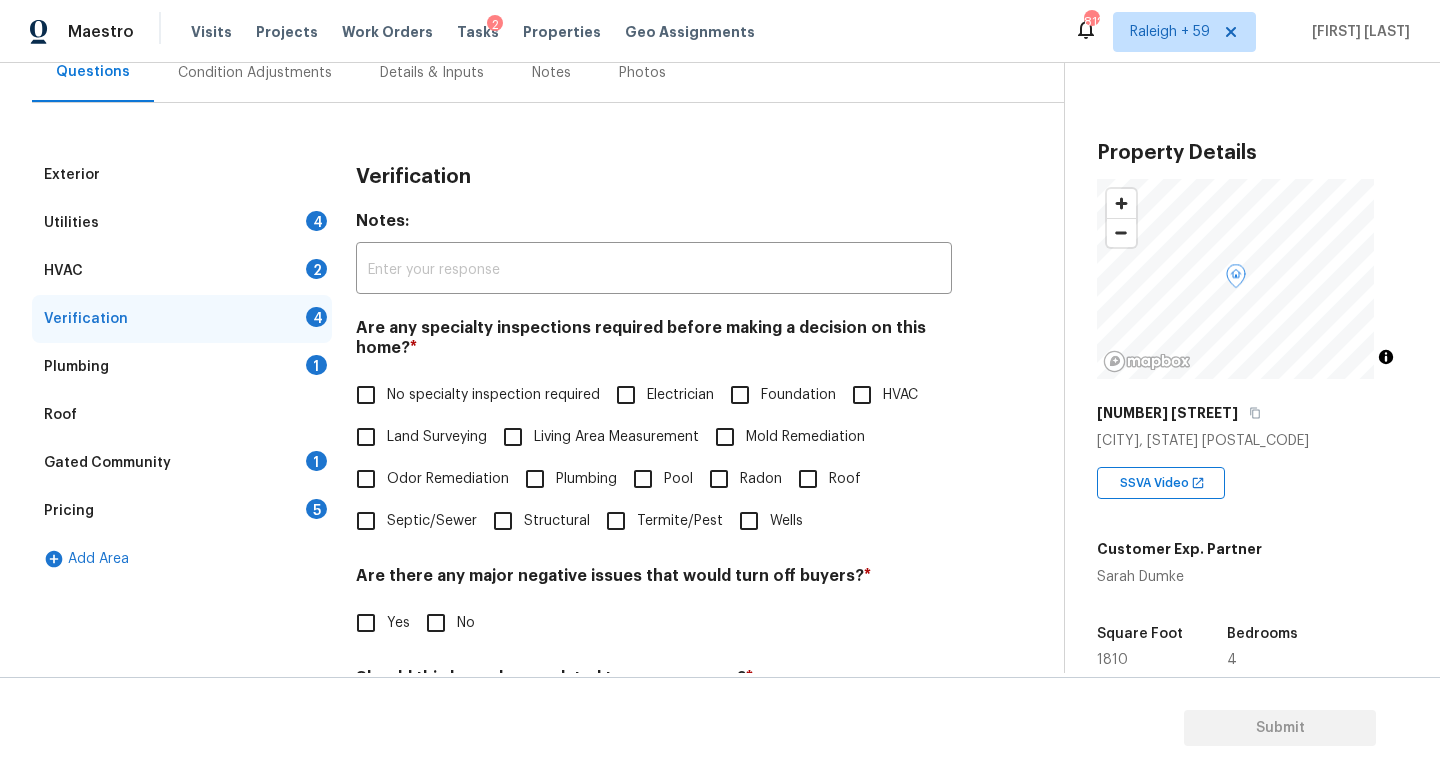 click on "No specialty inspection required" at bounding box center (493, 395) 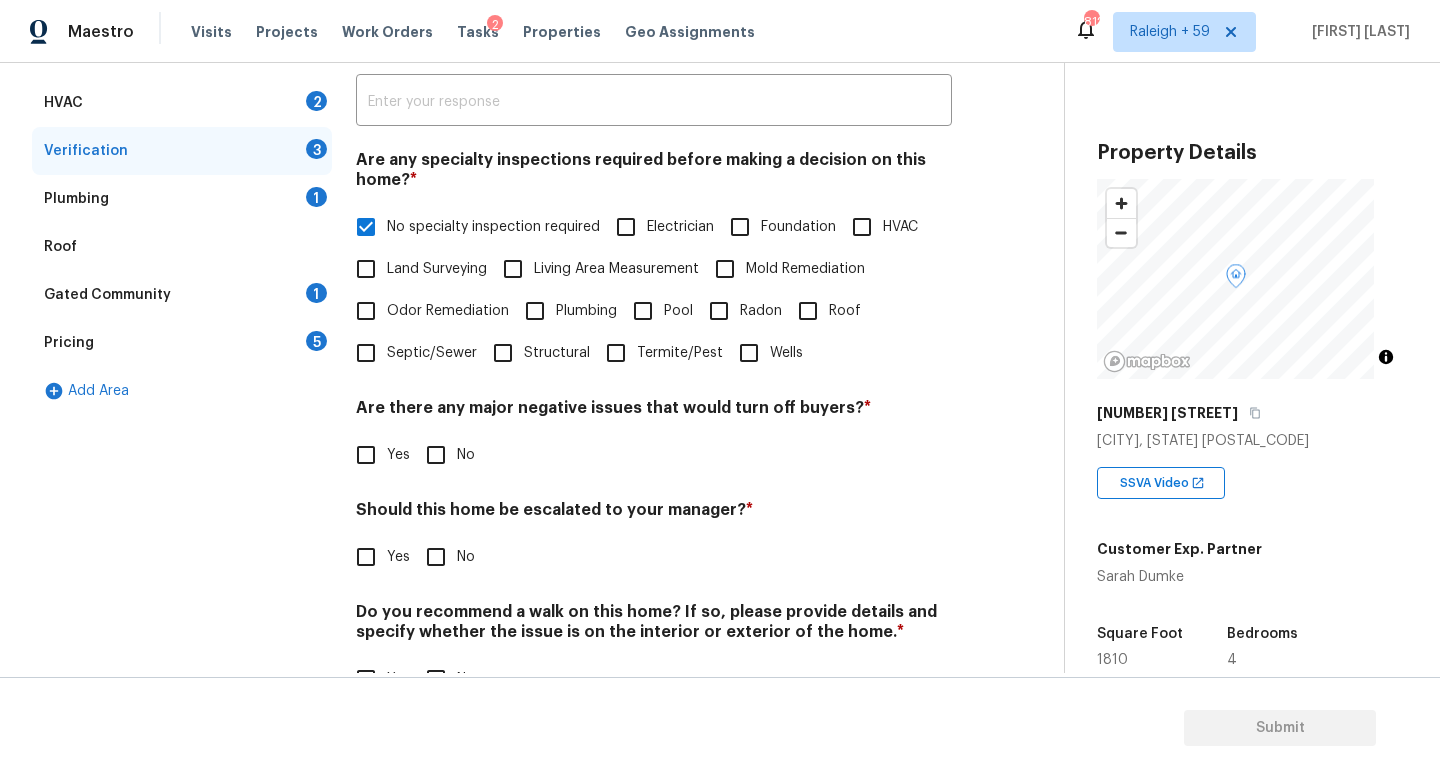 scroll, scrollTop: 482, scrollLeft: 0, axis: vertical 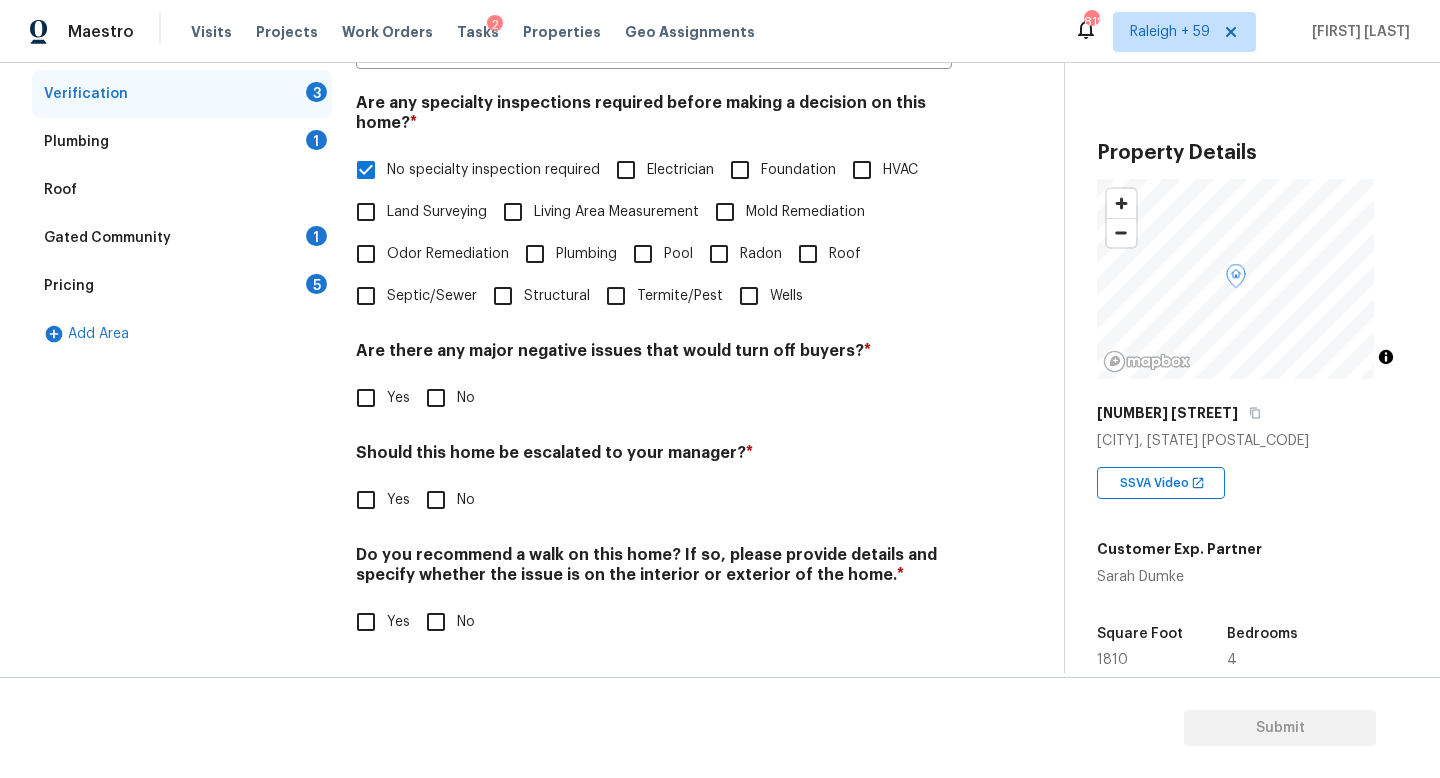 click on "No" at bounding box center (436, 398) 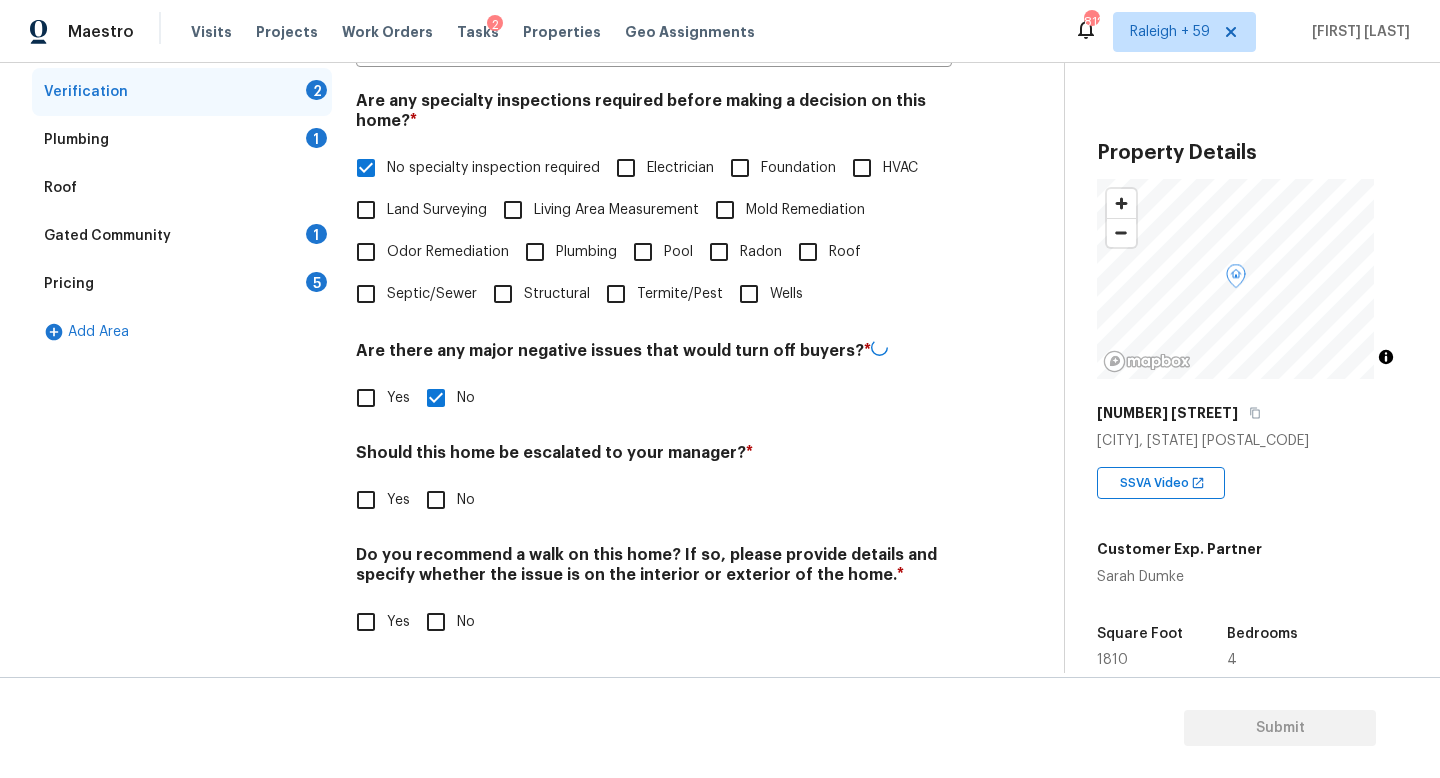 click on "Should this home be escalated to your manager?  * Yes No" at bounding box center (654, 482) 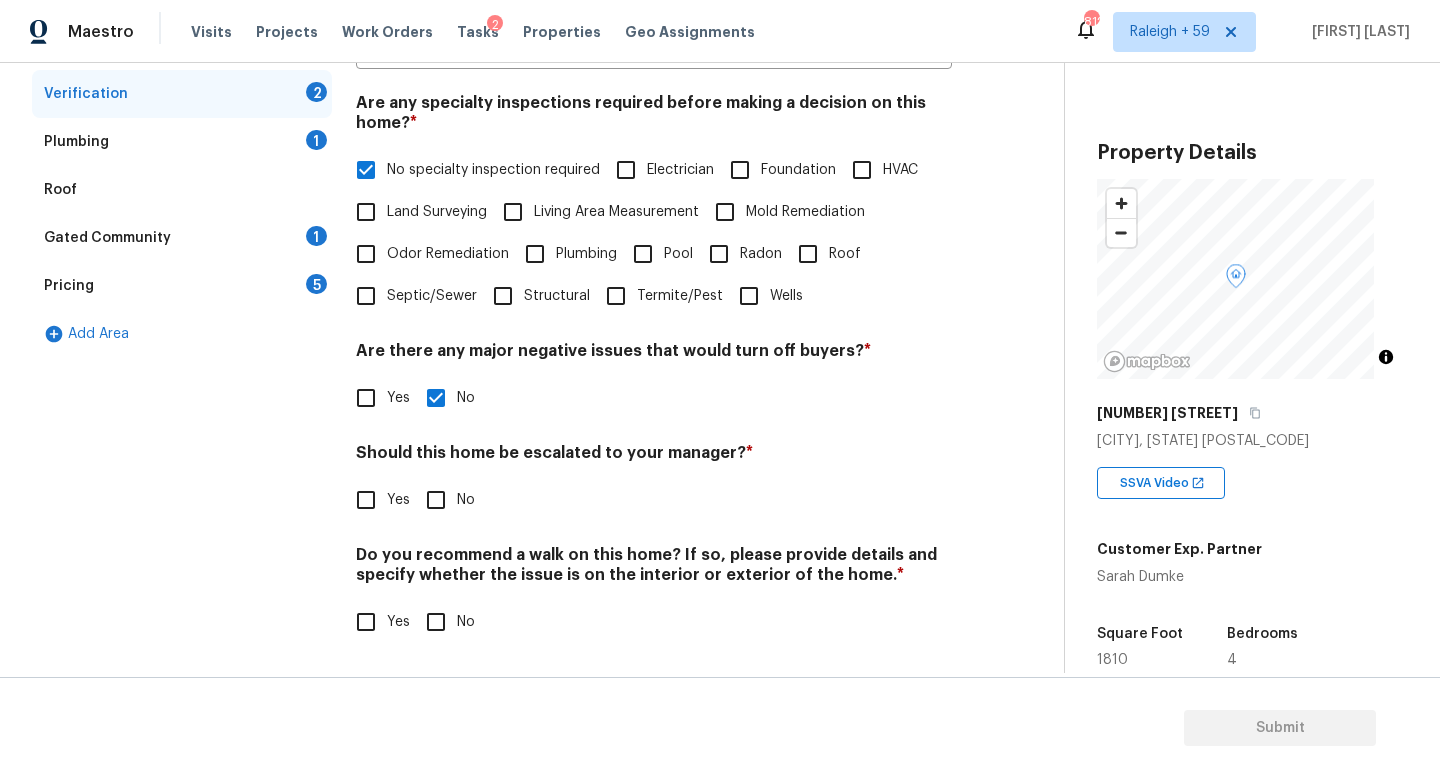 click on "Yes" at bounding box center (366, 500) 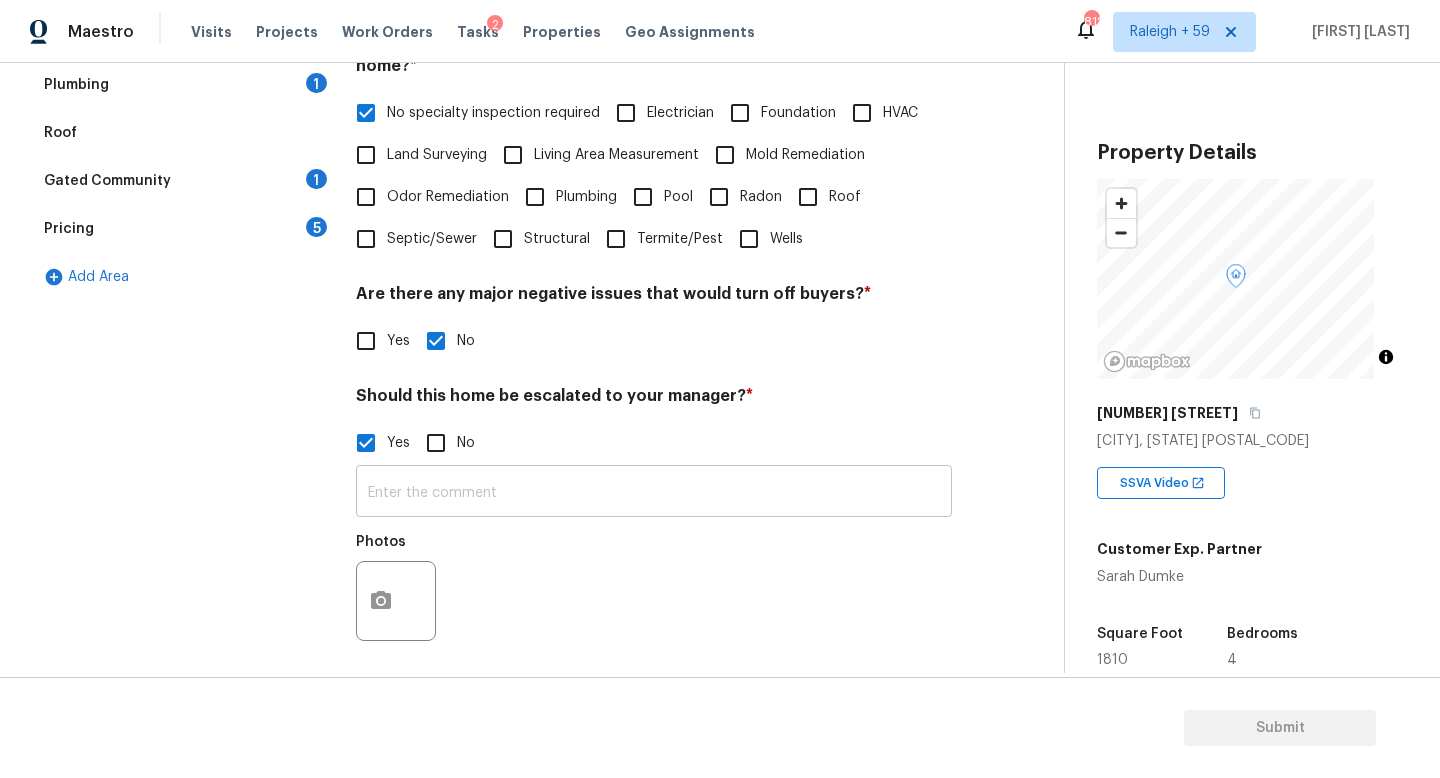 click at bounding box center (654, 493) 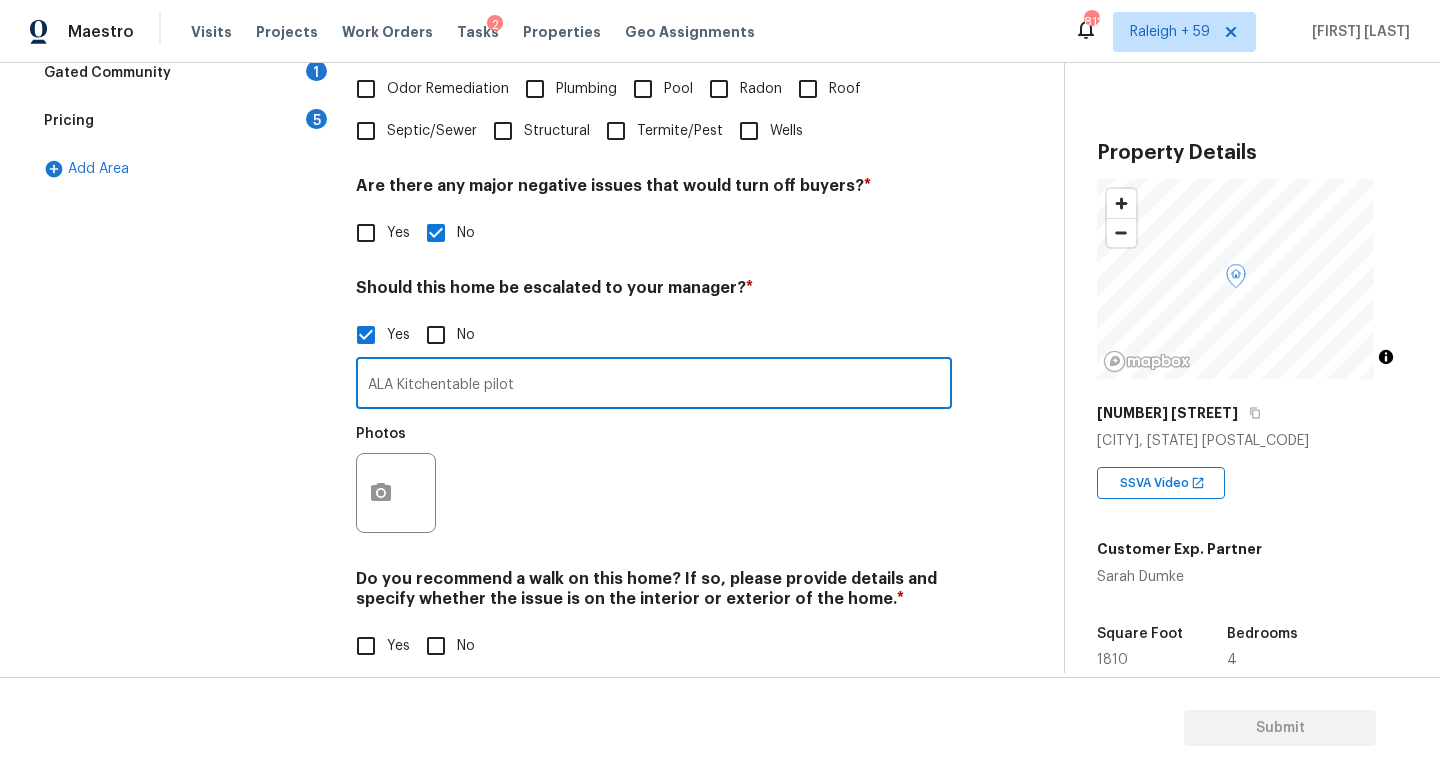 scroll, scrollTop: 672, scrollLeft: 0, axis: vertical 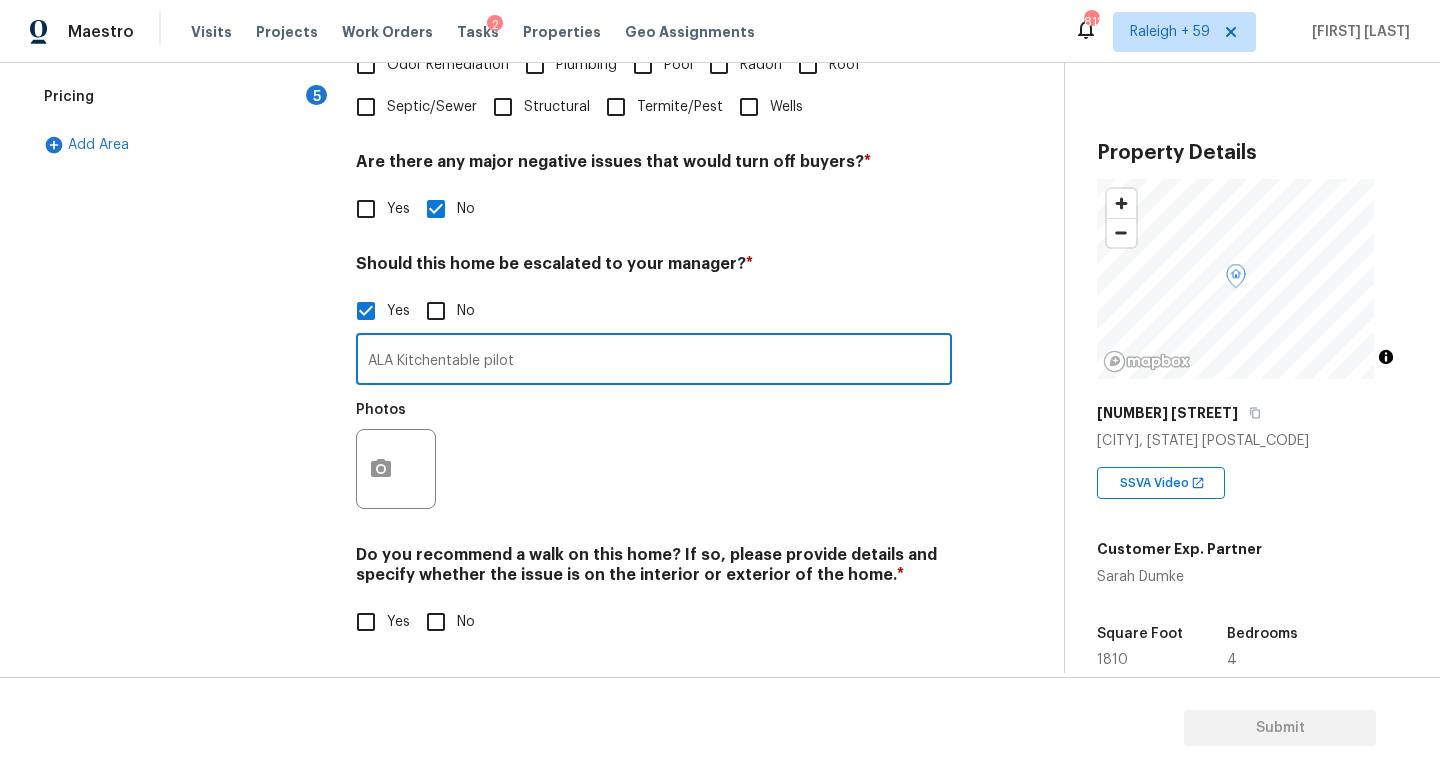 type on "ALA Kitchentable pilot" 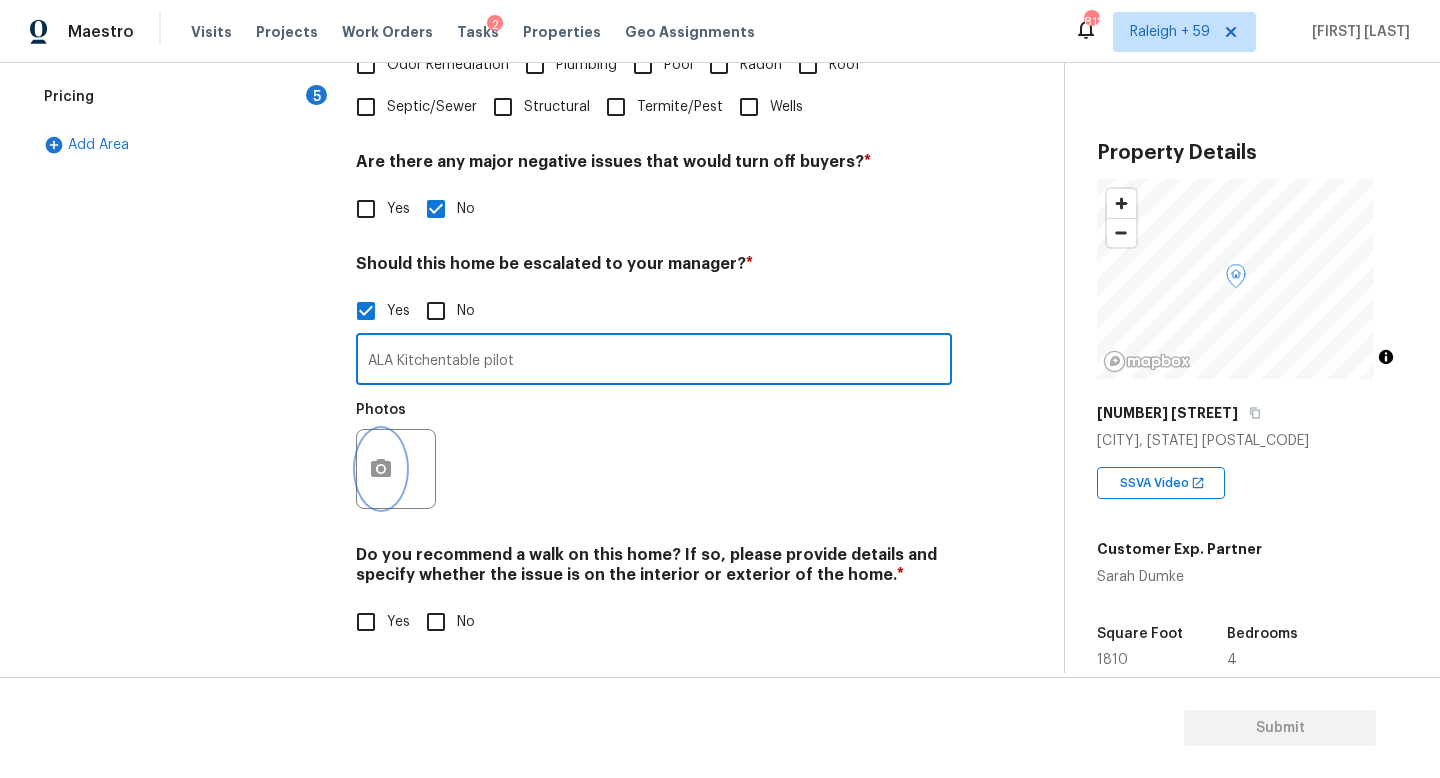 click 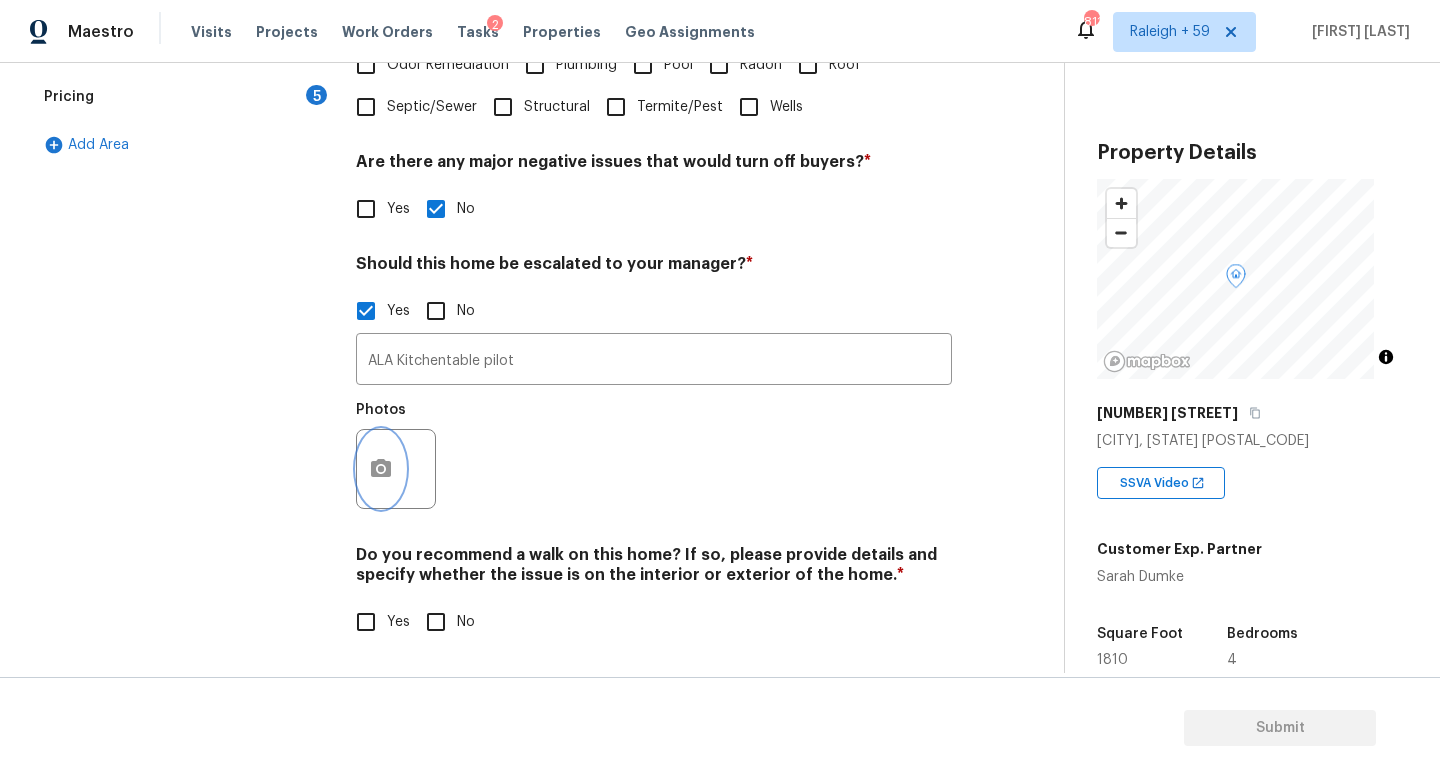 click at bounding box center [381, 469] 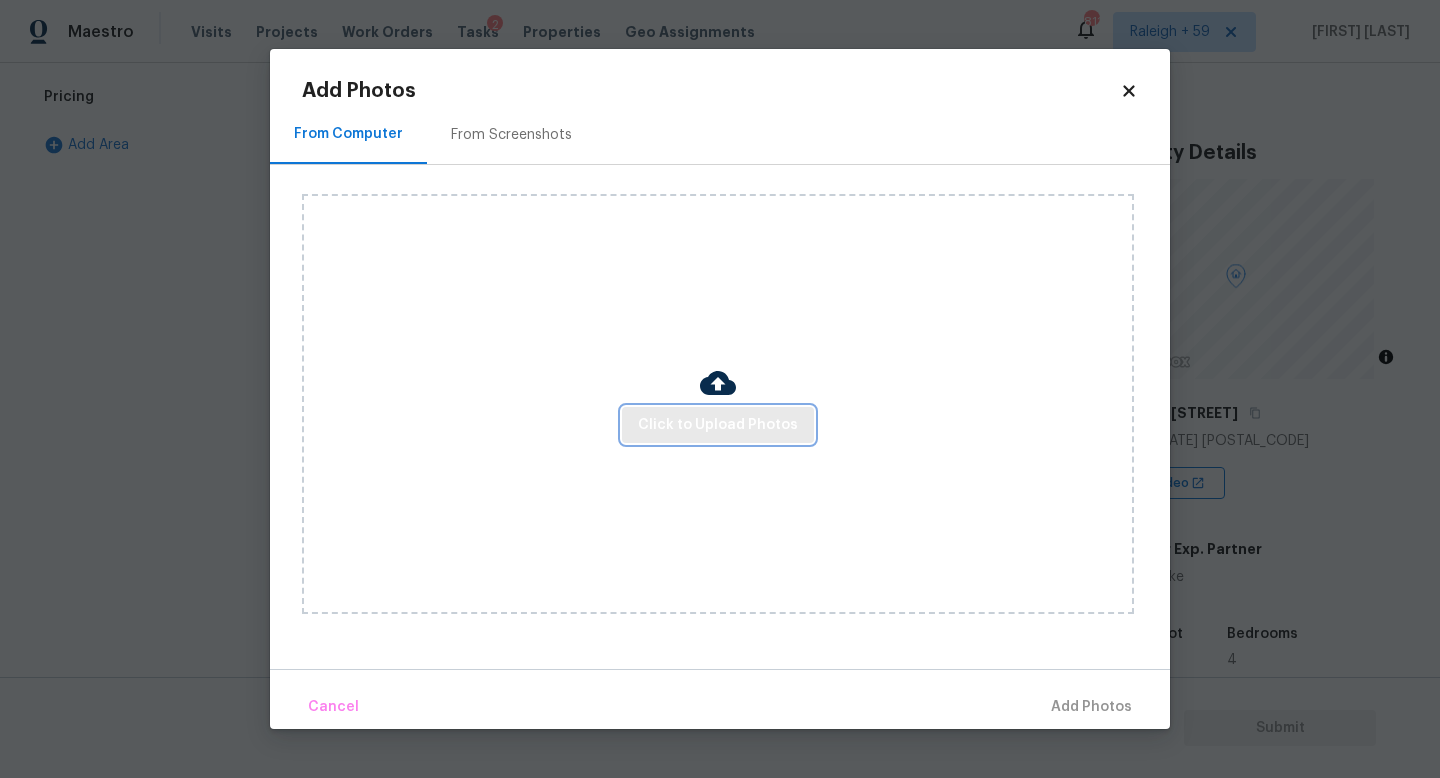 click on "Click to Upload Photos" at bounding box center [718, 425] 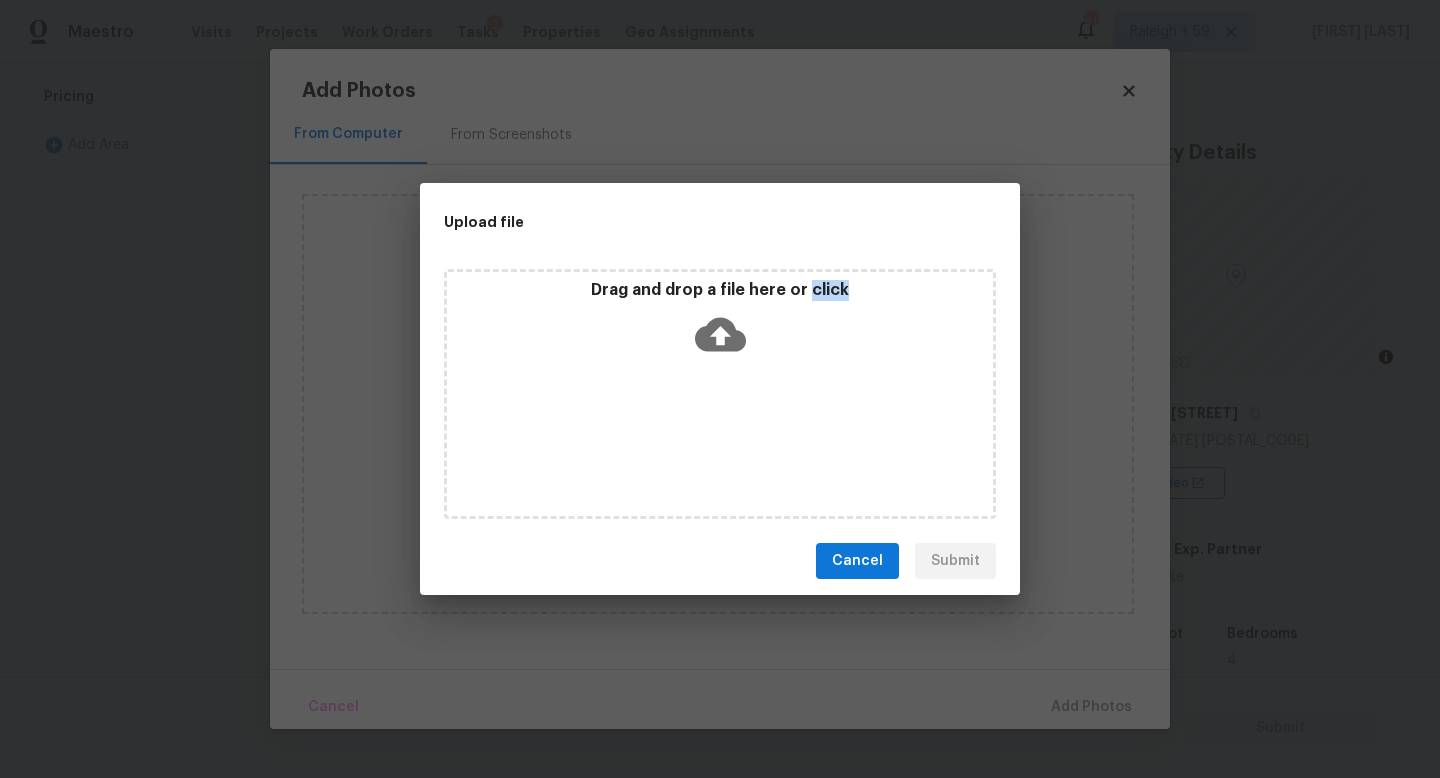 click on "Drag and drop a file here or click" at bounding box center (720, 394) 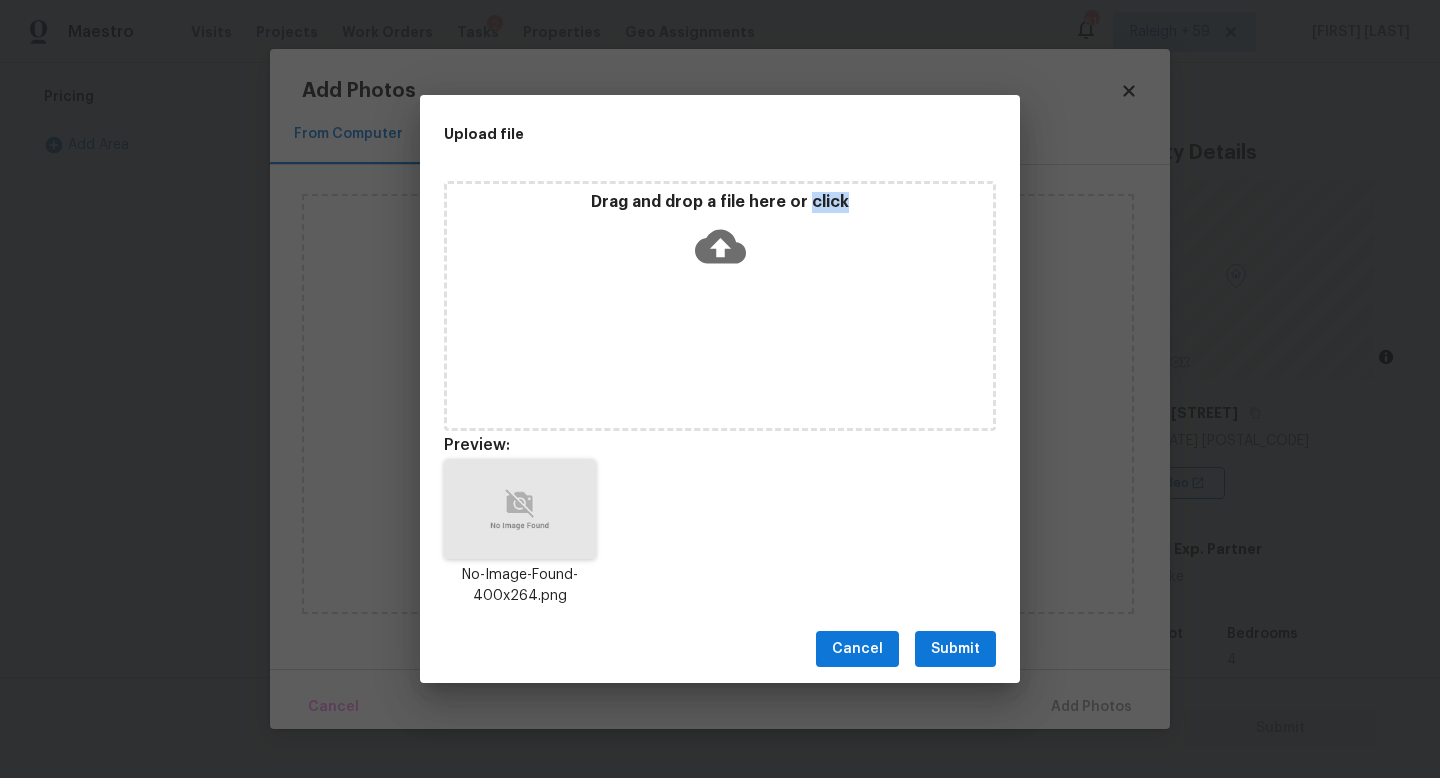 click on "Submit" at bounding box center [955, 649] 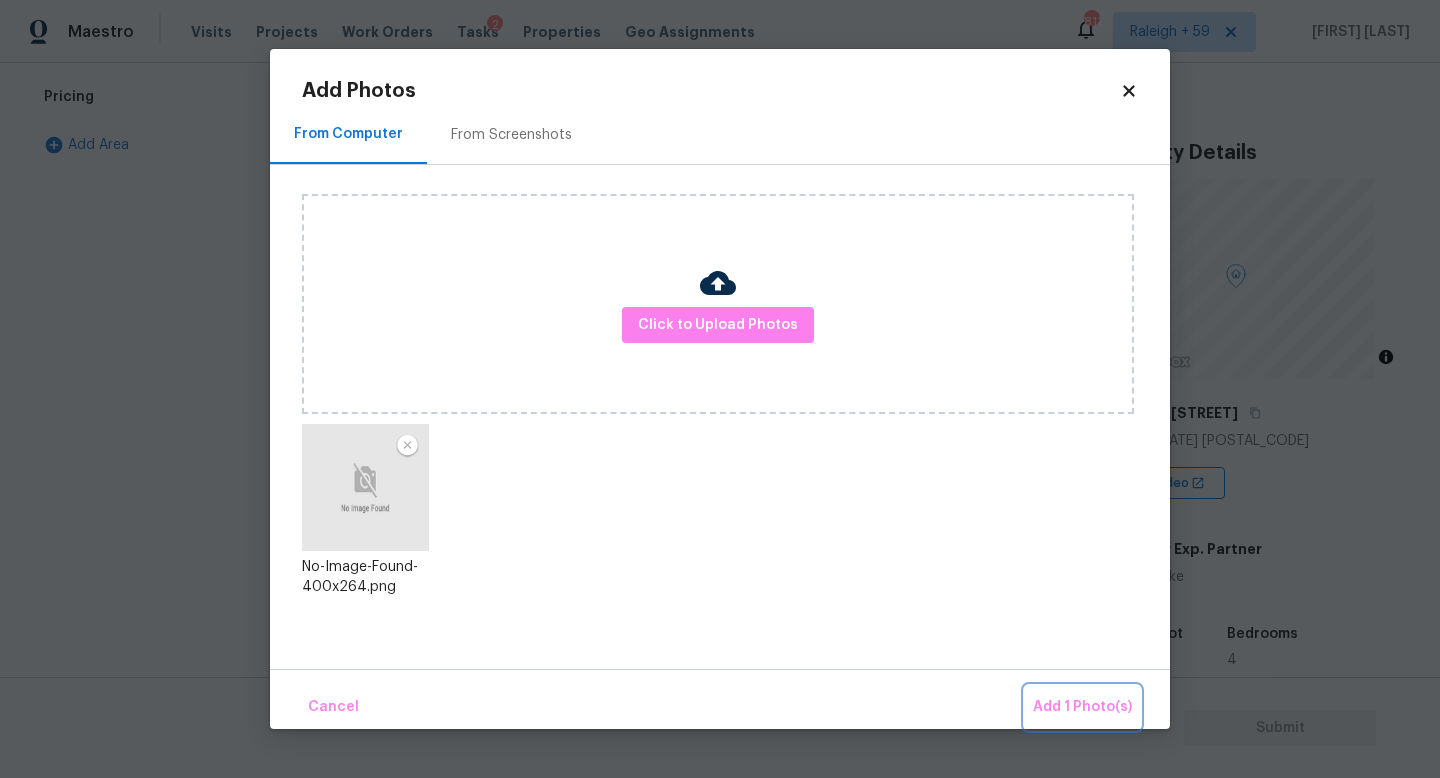 click on "Add 1 Photo(s)" at bounding box center [1082, 707] 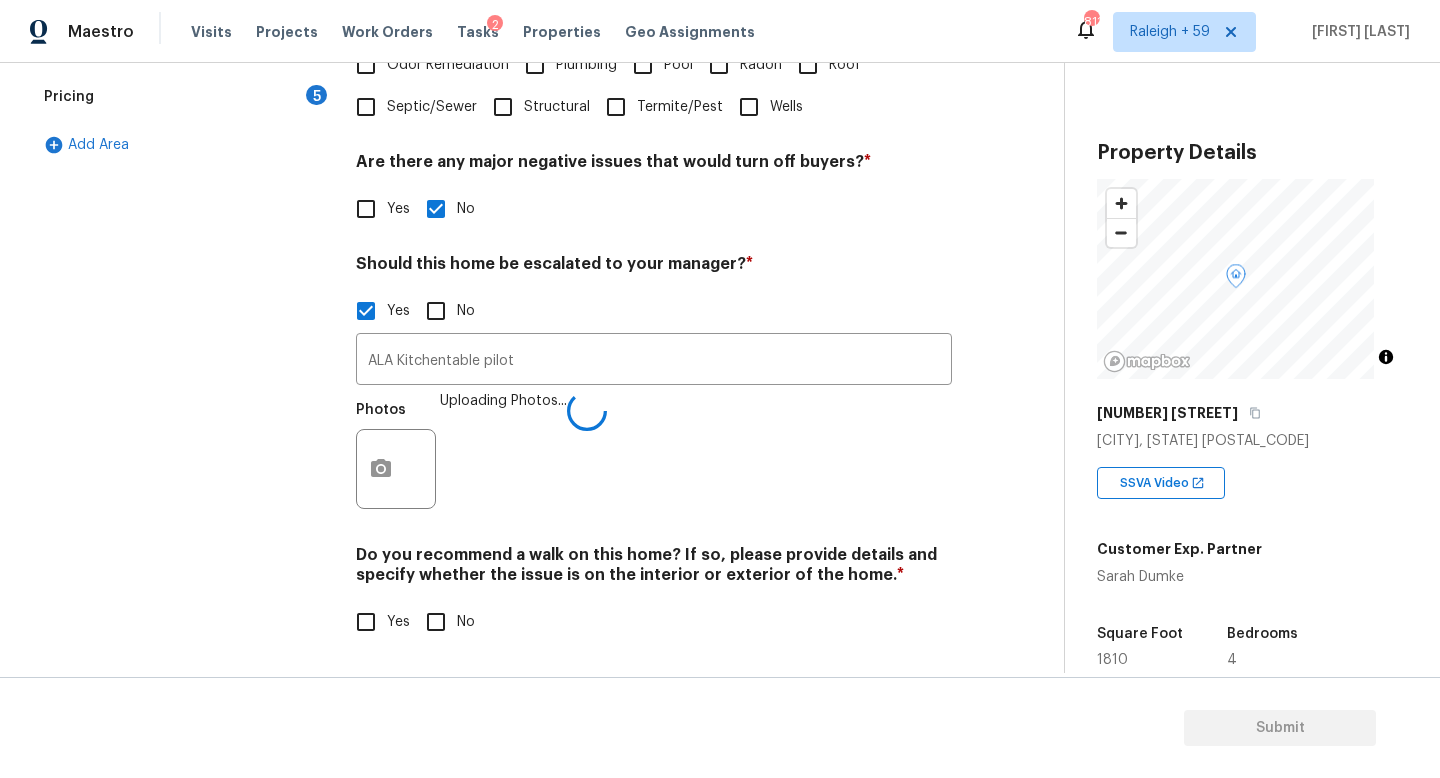 click on "No" at bounding box center (466, 622) 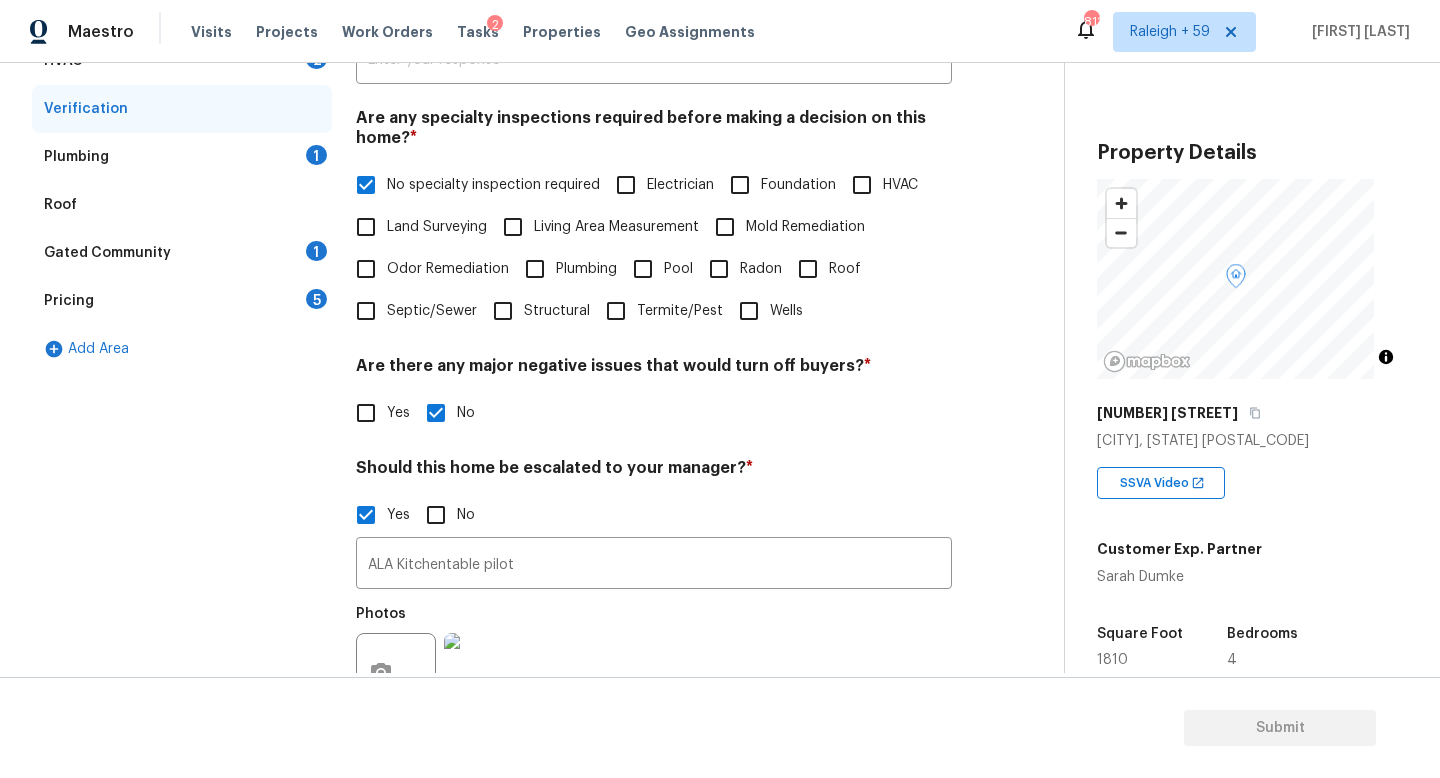 scroll, scrollTop: 322, scrollLeft: 0, axis: vertical 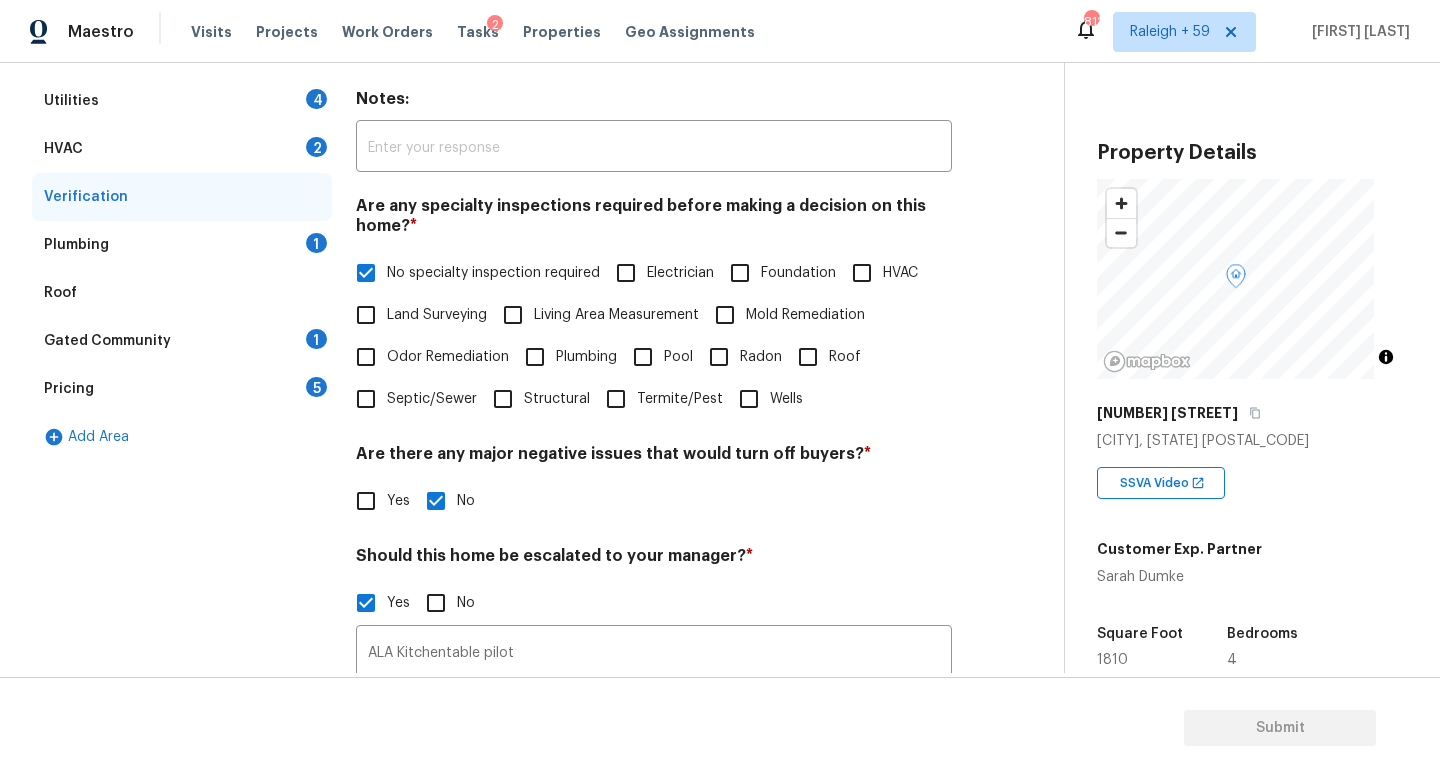 click on "Plumbing 1" at bounding box center (182, 245) 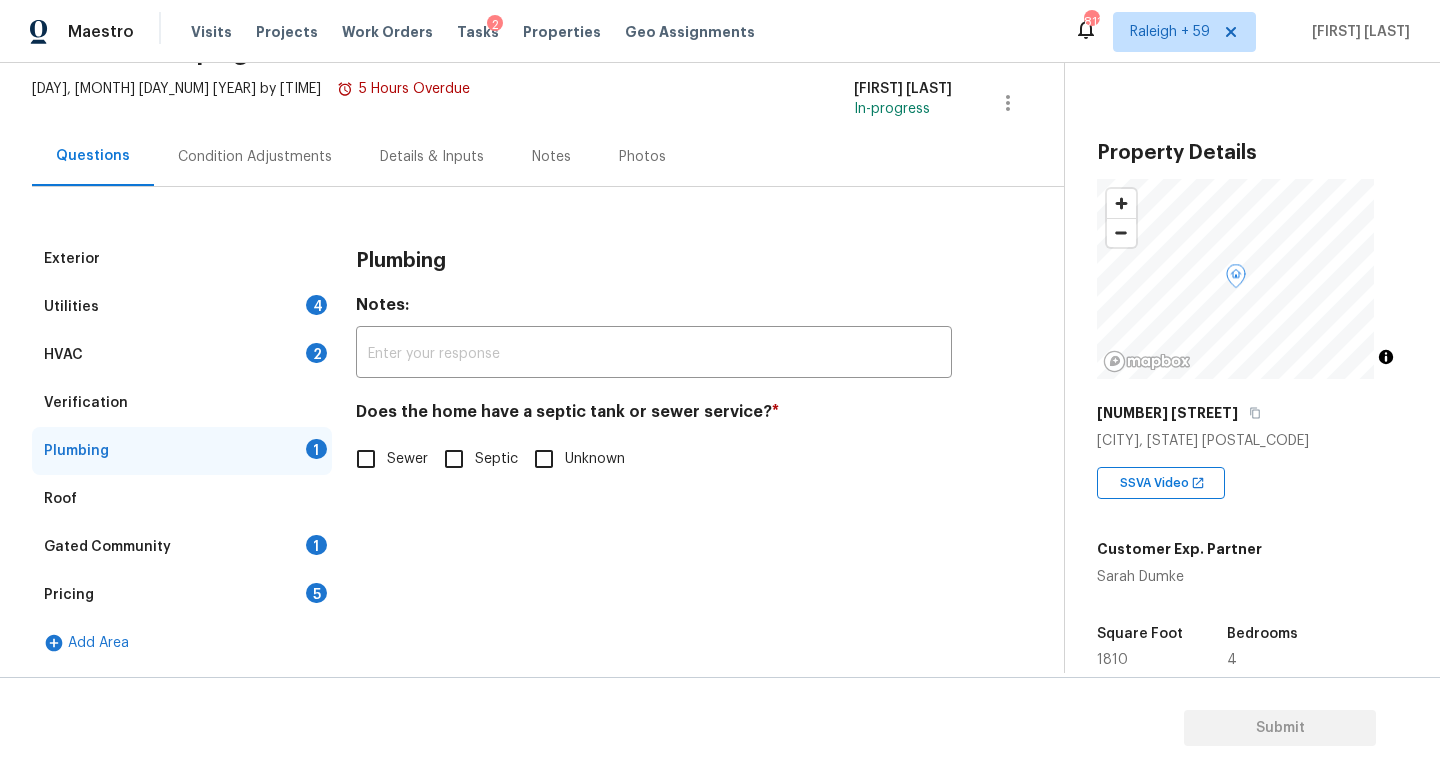 click on "Sewer" at bounding box center [386, 459] 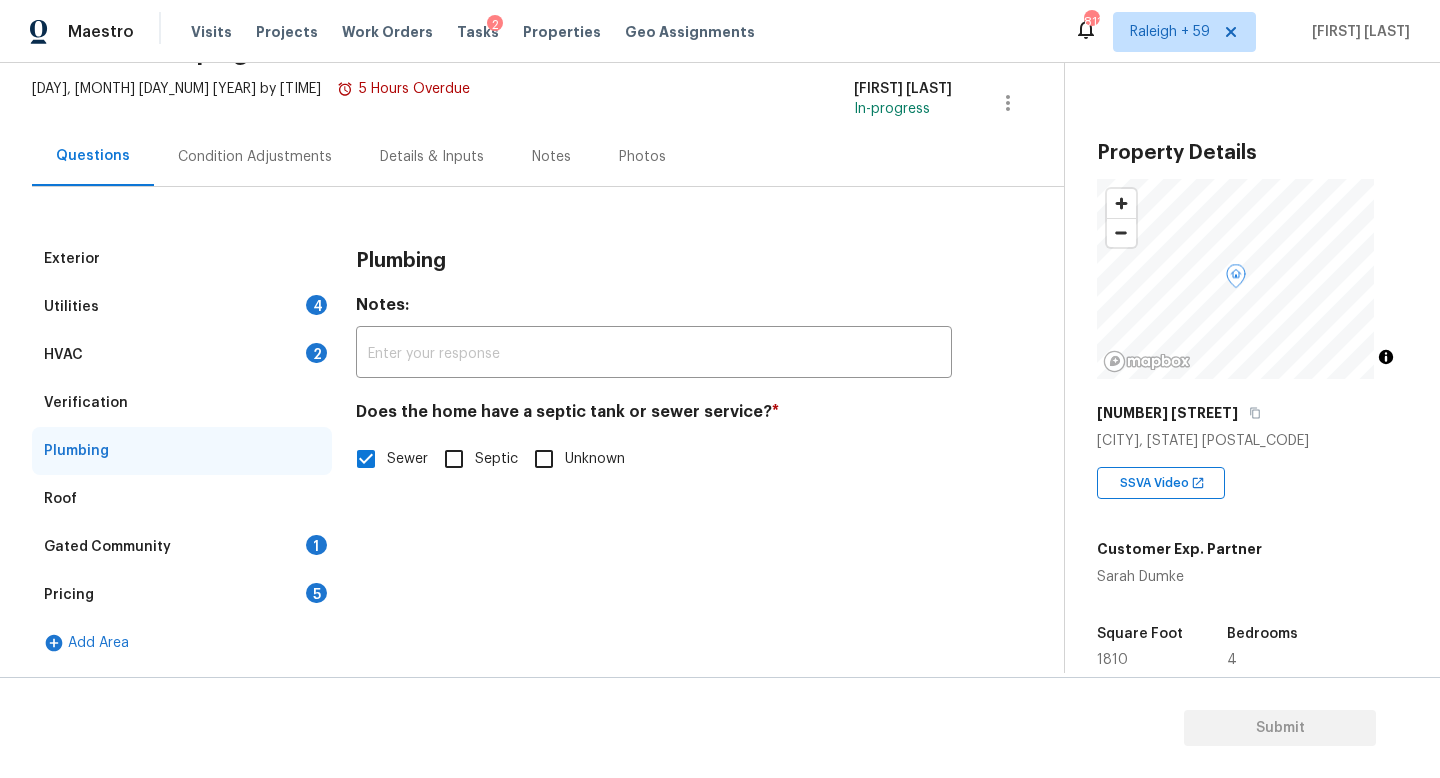 click on "Details & Inputs" at bounding box center (432, 156) 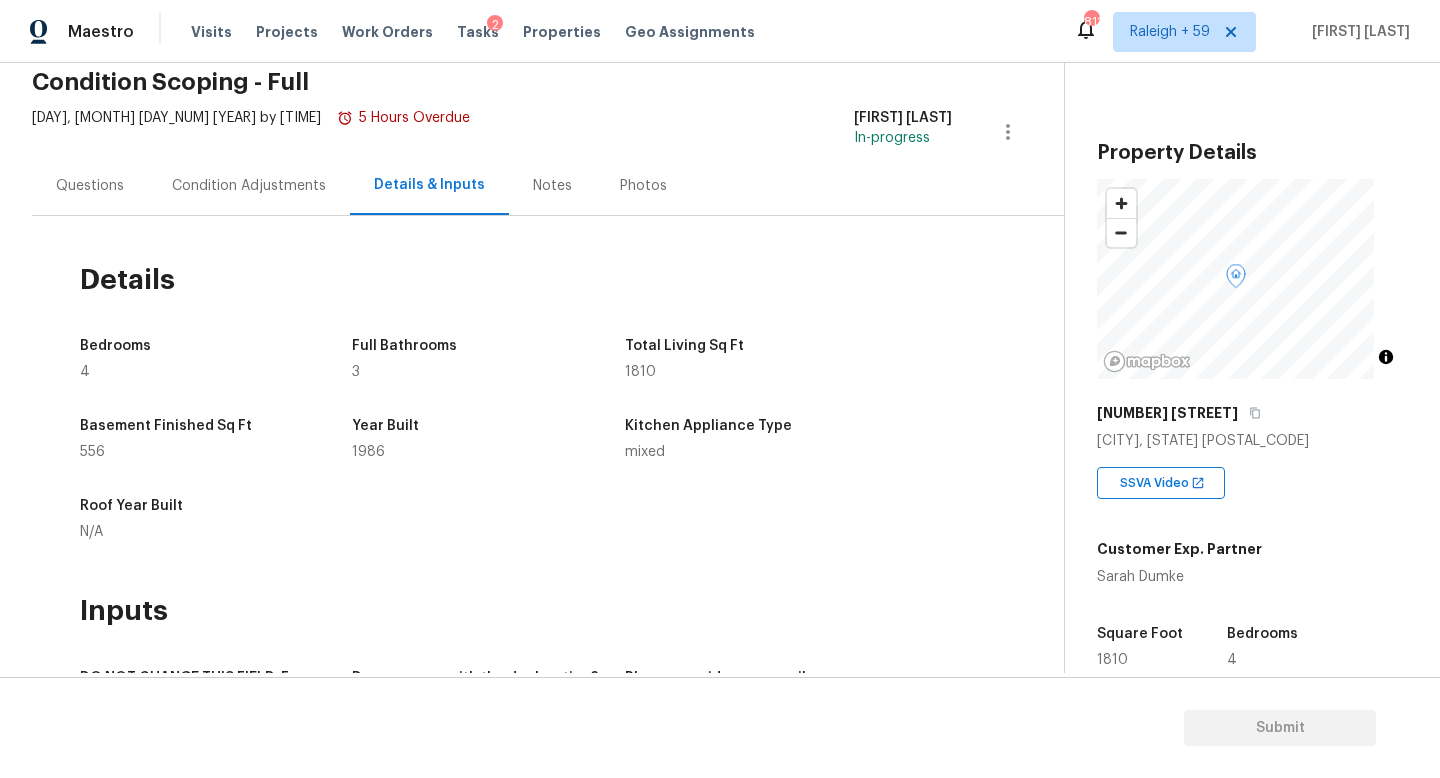 scroll, scrollTop: 0, scrollLeft: 0, axis: both 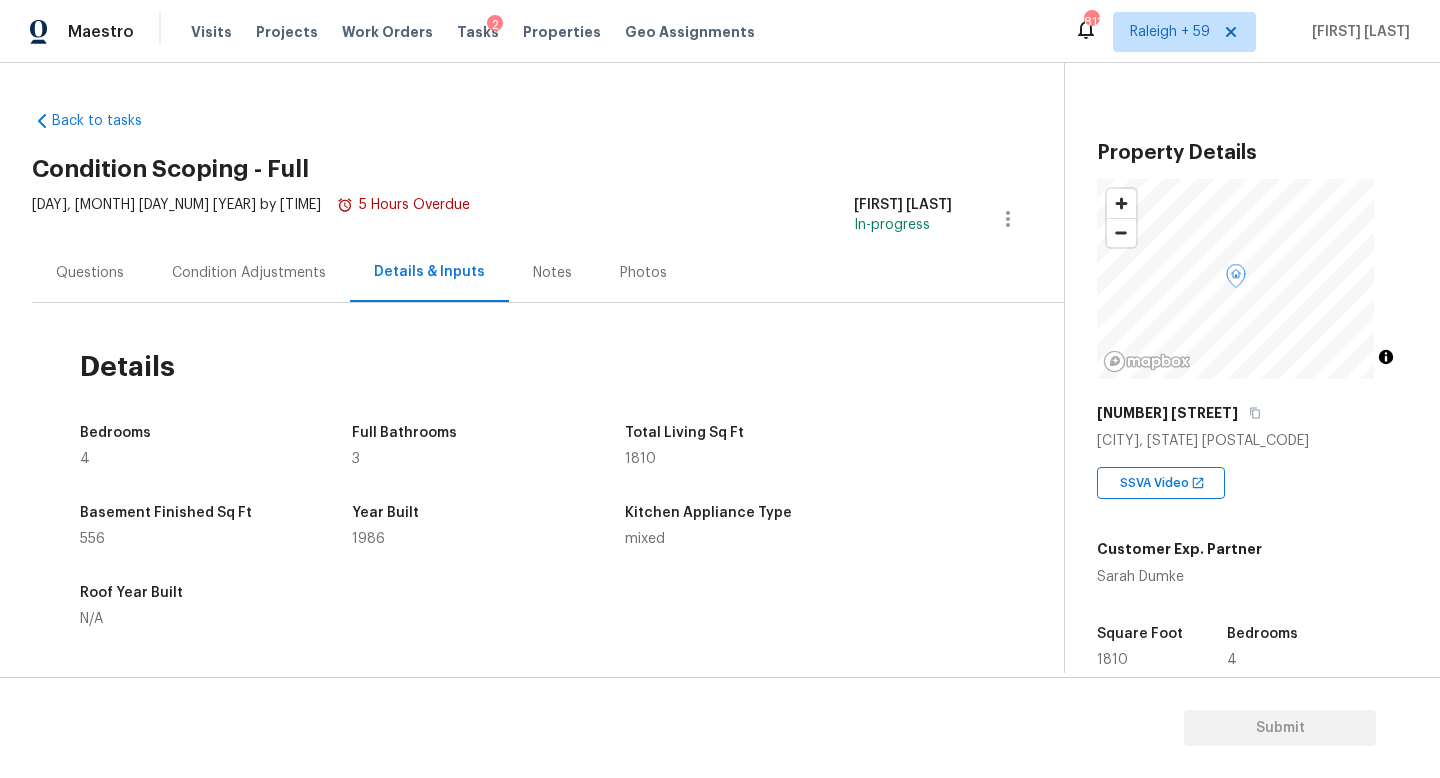 click on "Questions" at bounding box center (90, 273) 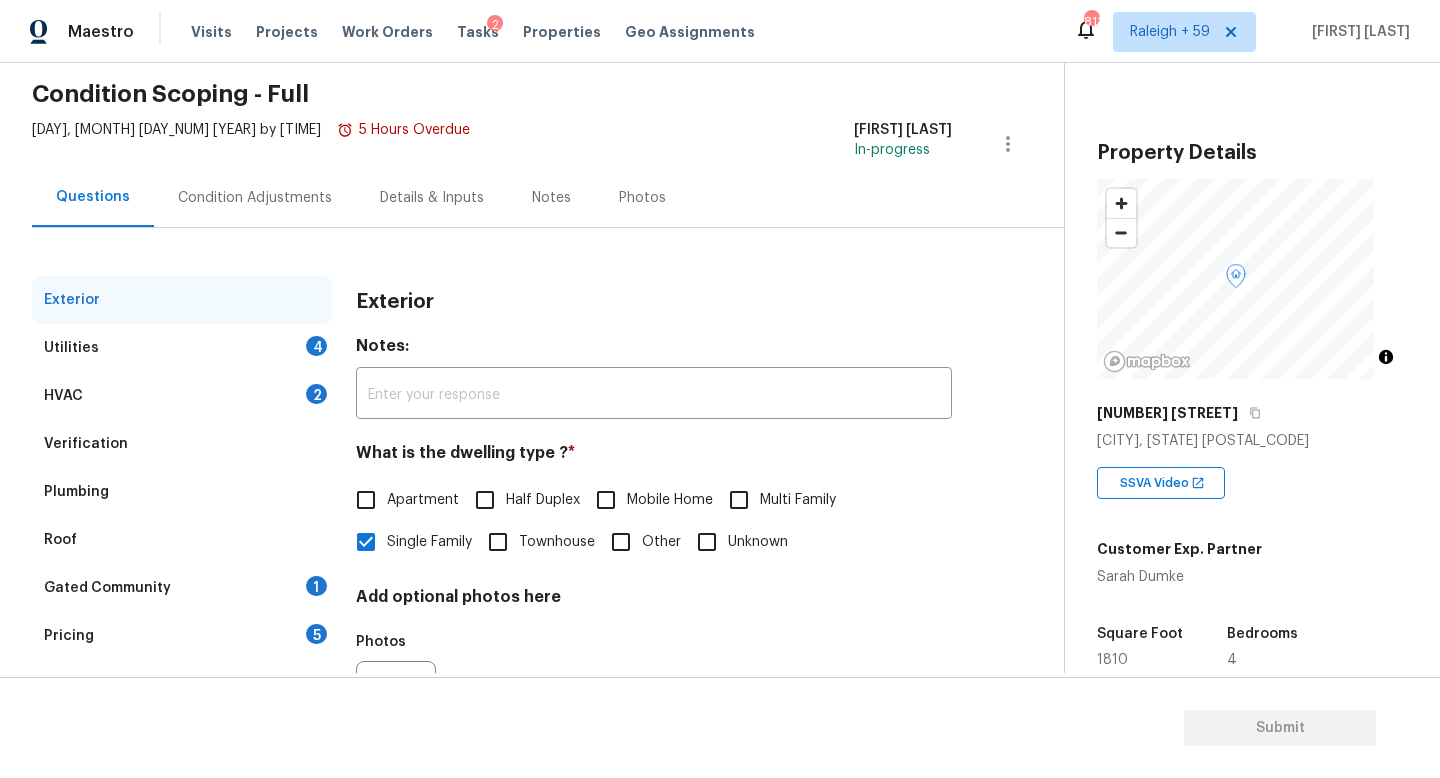 scroll, scrollTop: 173, scrollLeft: 0, axis: vertical 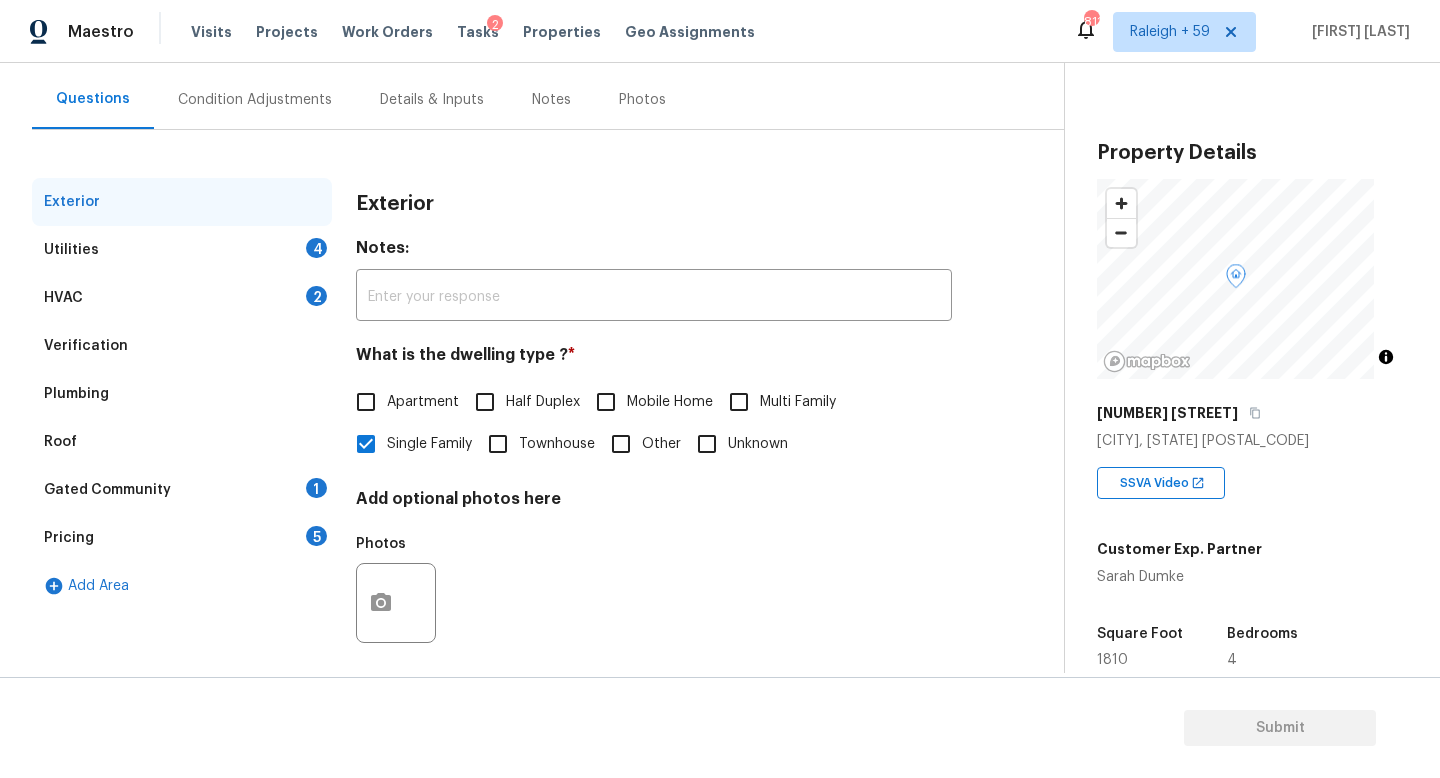 click on "Details & Inputs" at bounding box center [432, 100] 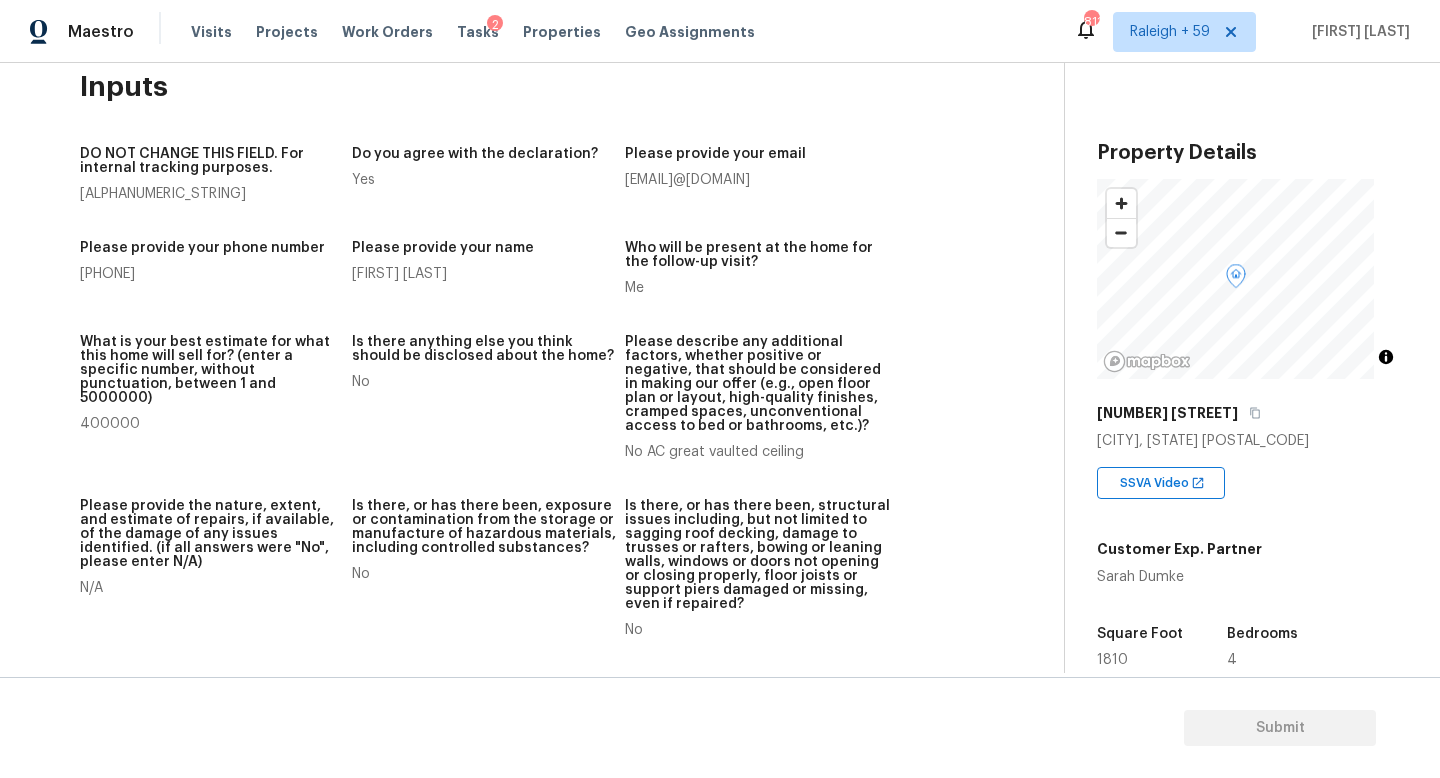 scroll, scrollTop: 0, scrollLeft: 0, axis: both 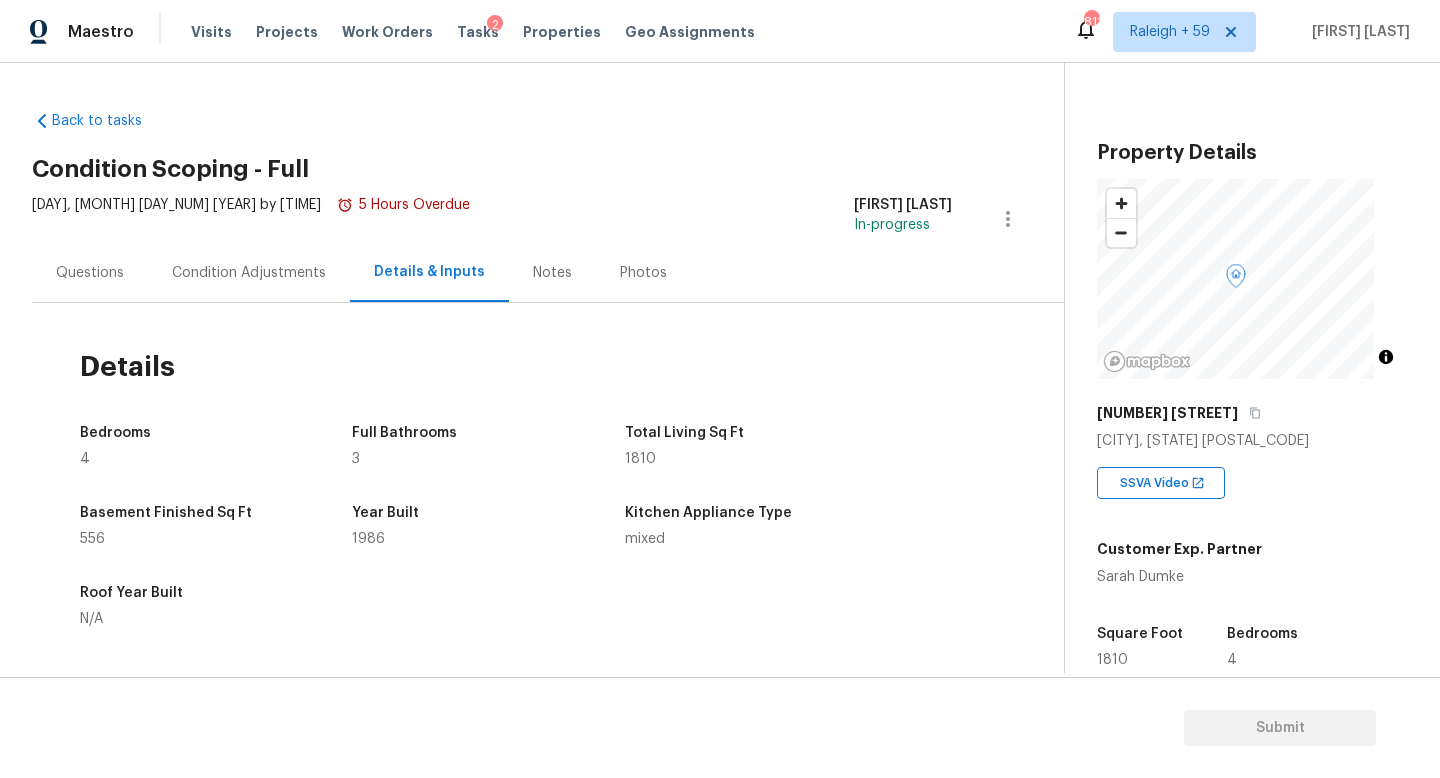 click on "Questions" at bounding box center (90, 273) 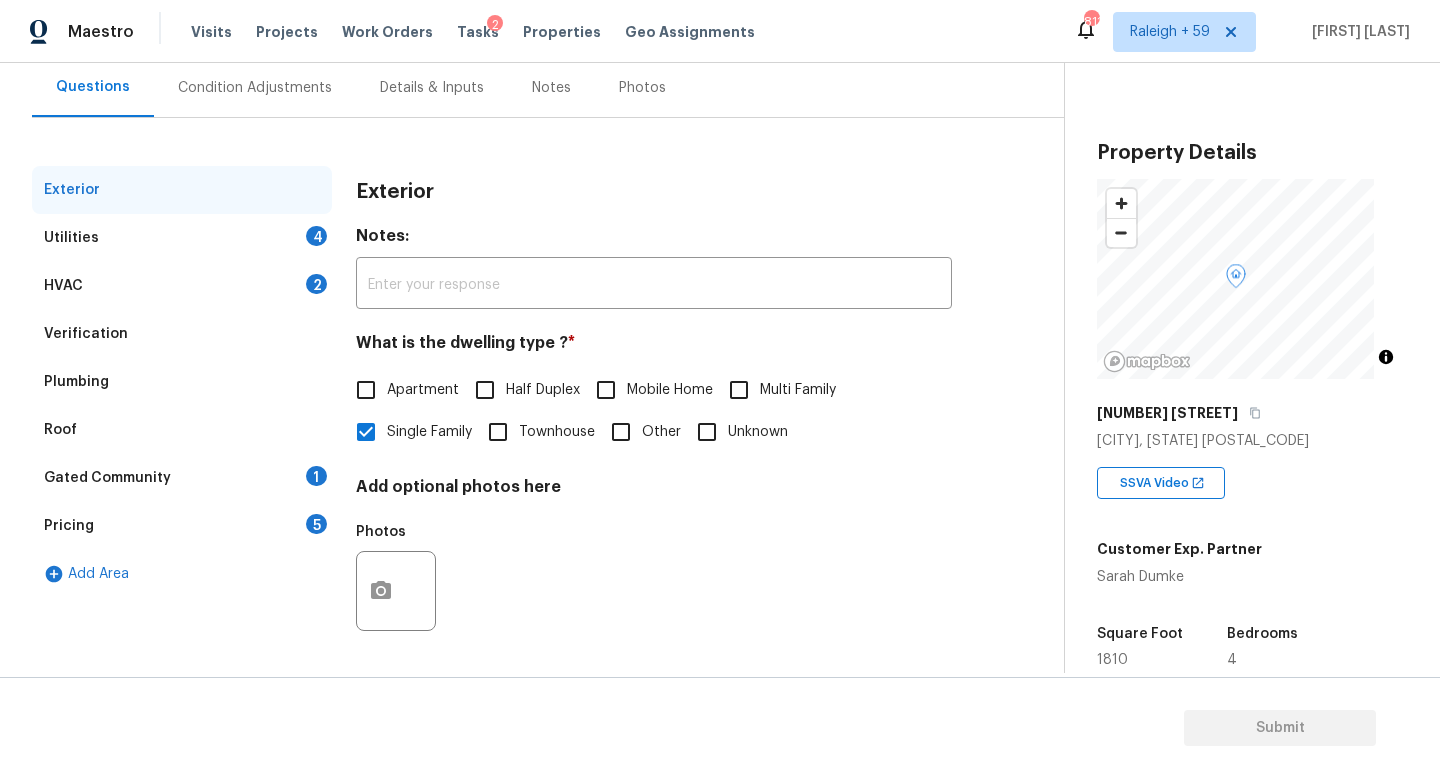click on "Gated Community 1" at bounding box center (182, 478) 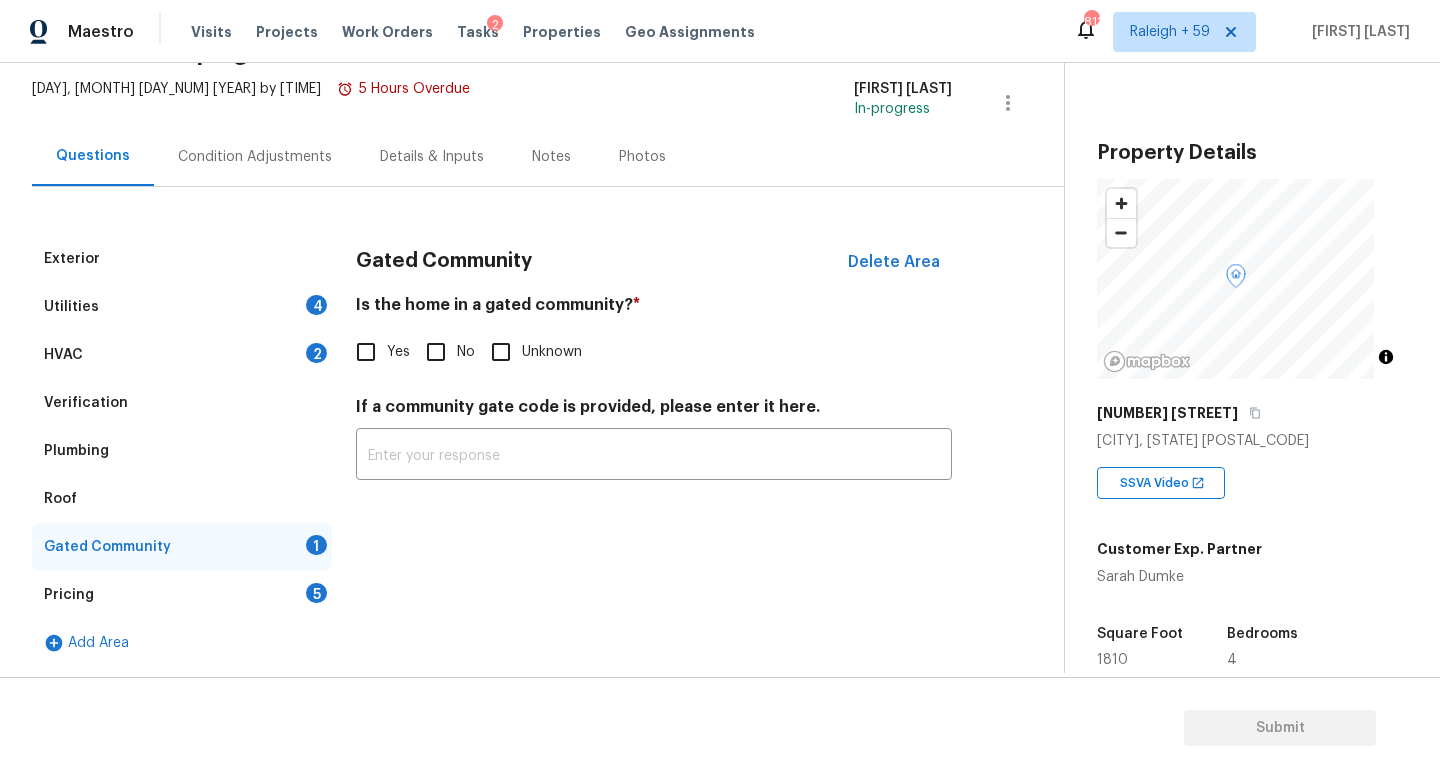 click on "No" at bounding box center (466, 352) 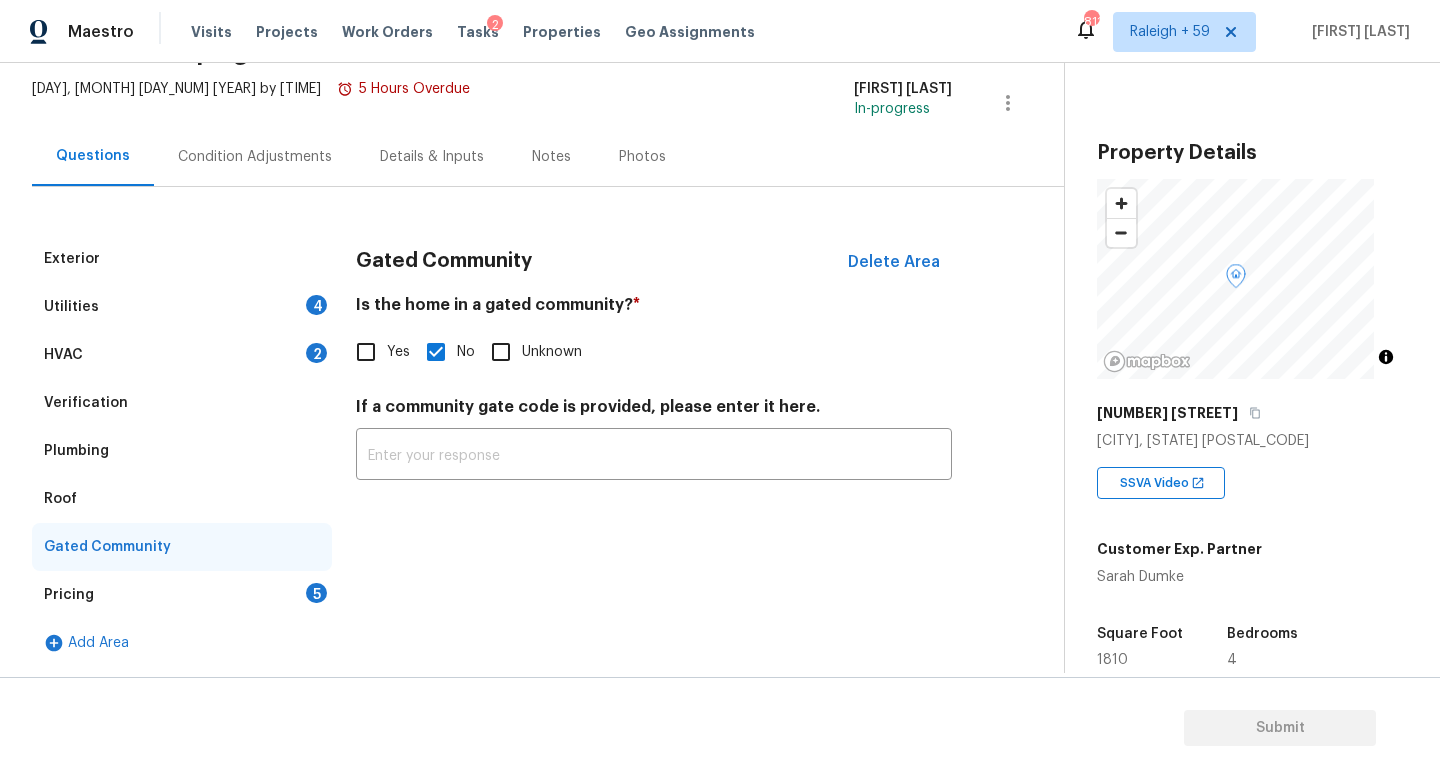 click on "HVAC 2" at bounding box center [182, 355] 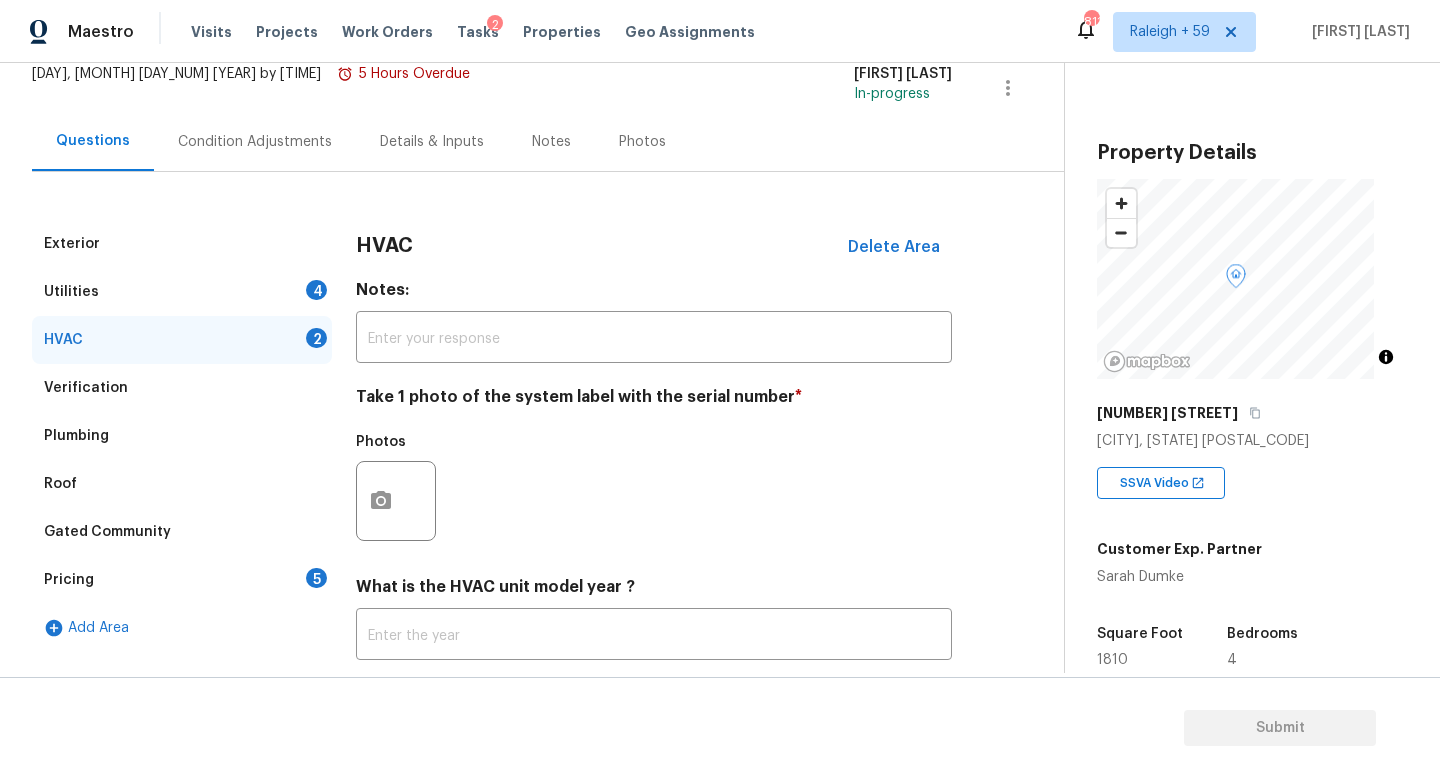 click on "Utilities 4" at bounding box center [182, 292] 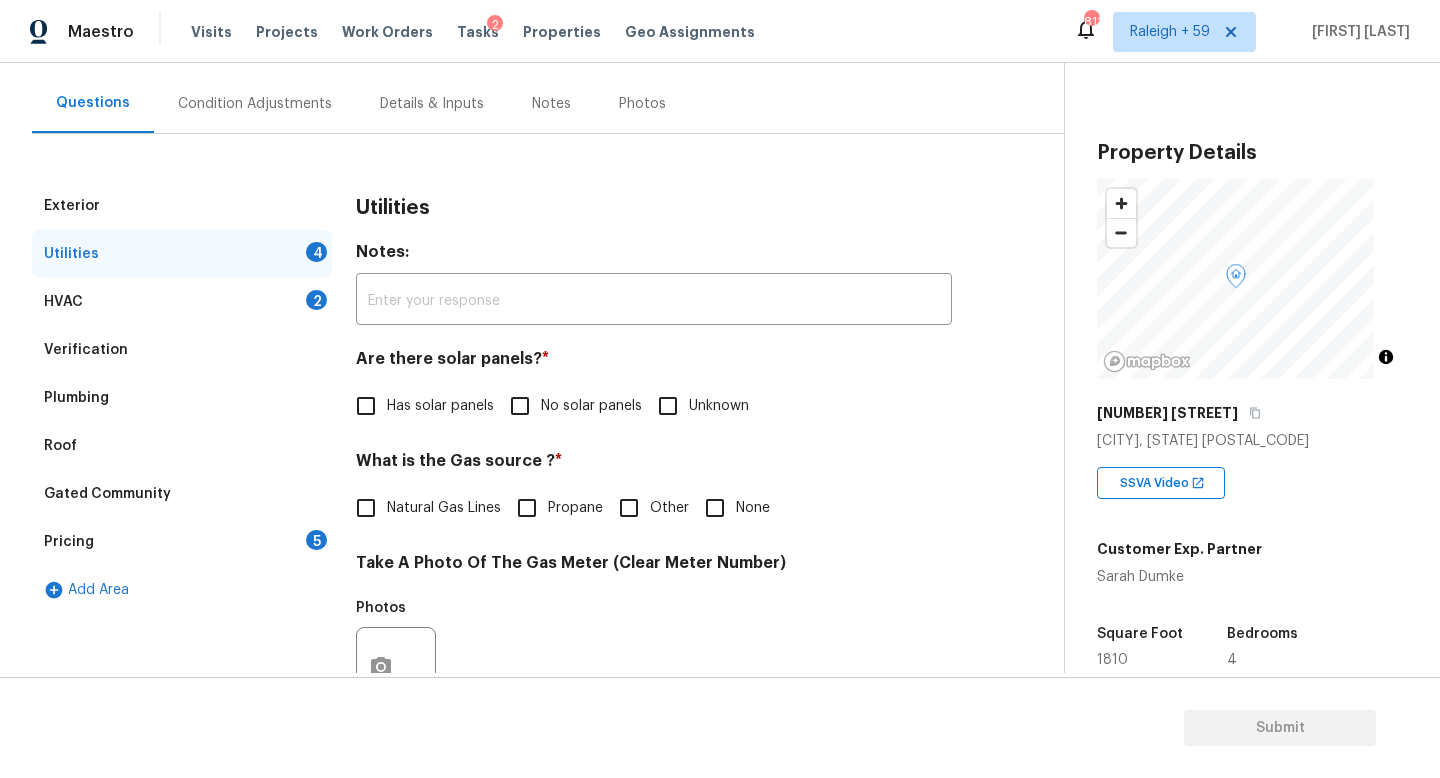 click on "No solar panels" at bounding box center [570, 406] 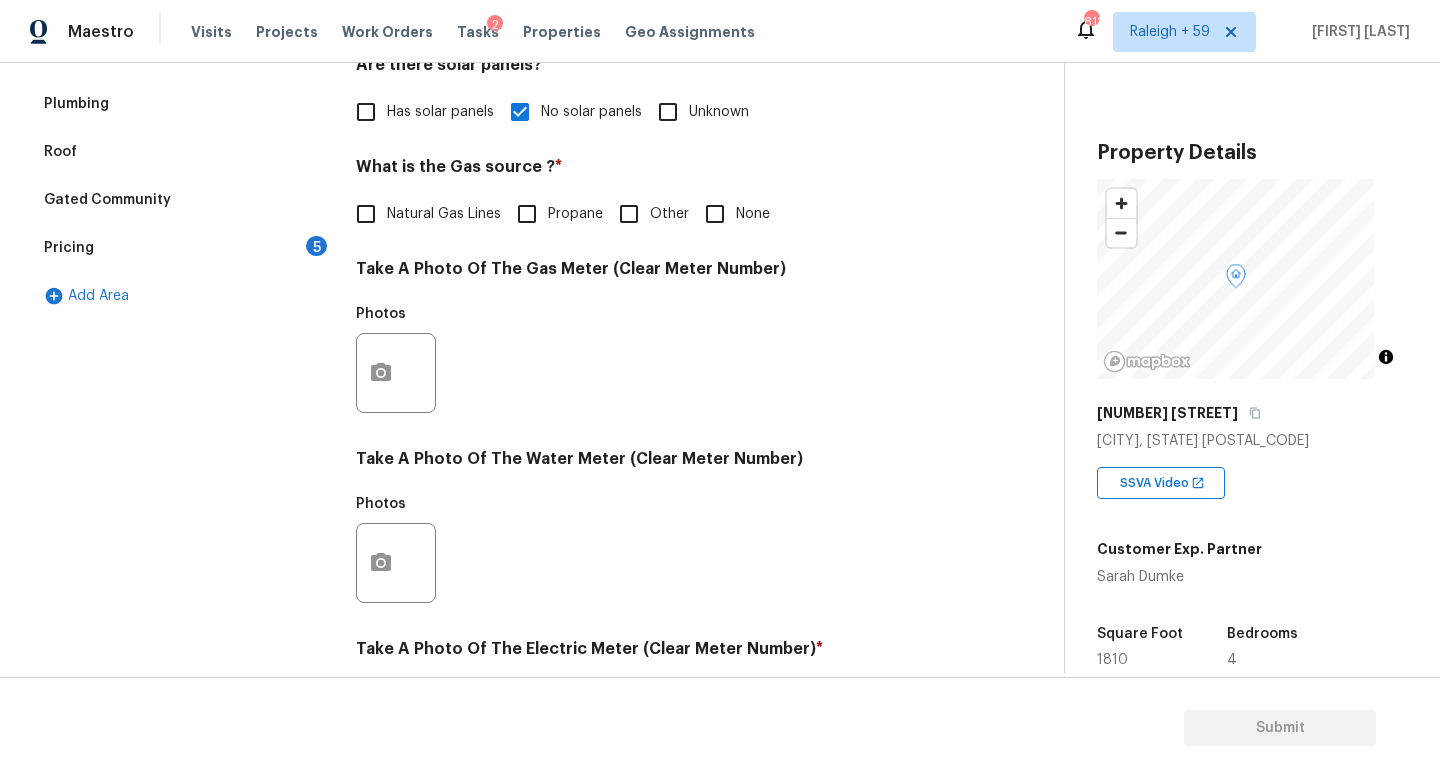 scroll, scrollTop: 200, scrollLeft: 0, axis: vertical 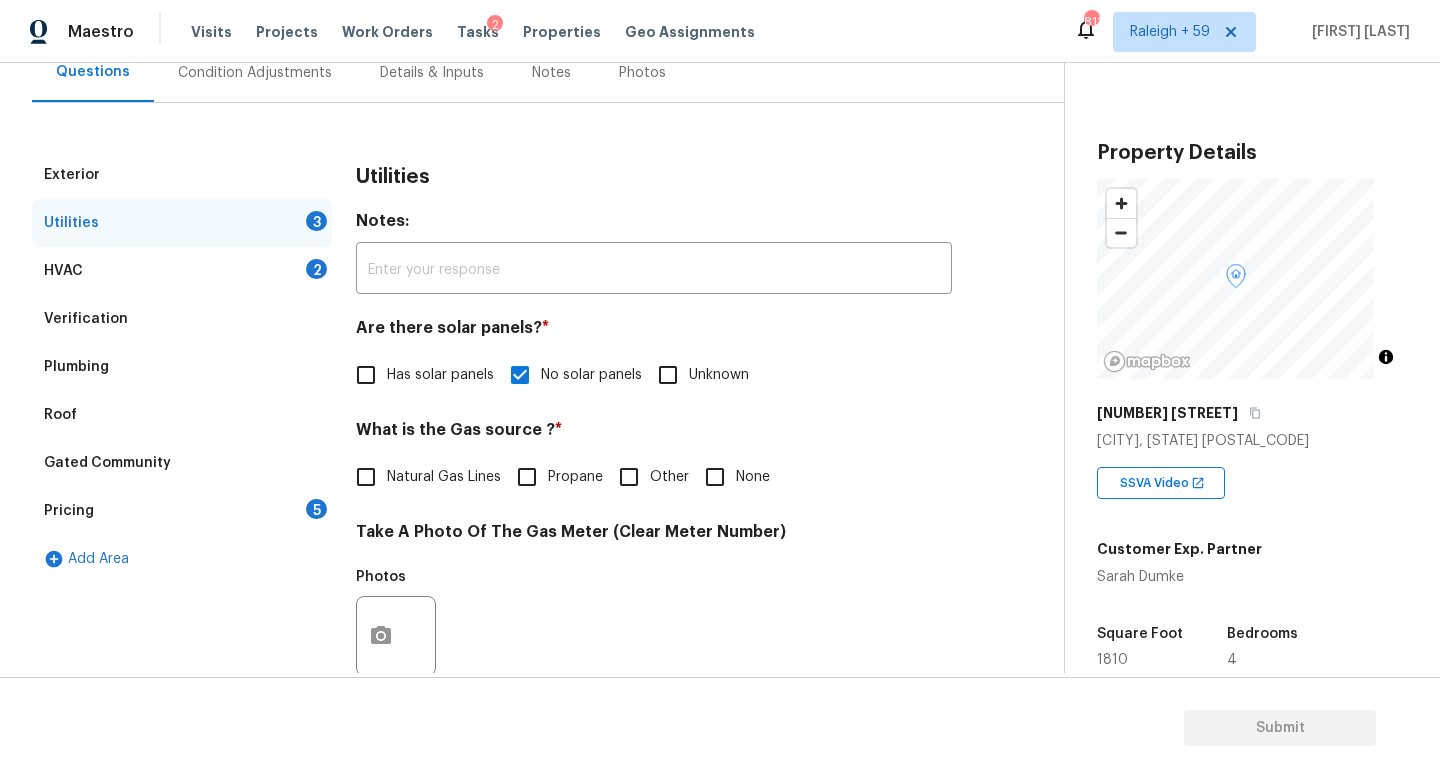 click on "Natural Gas Lines" at bounding box center [444, 477] 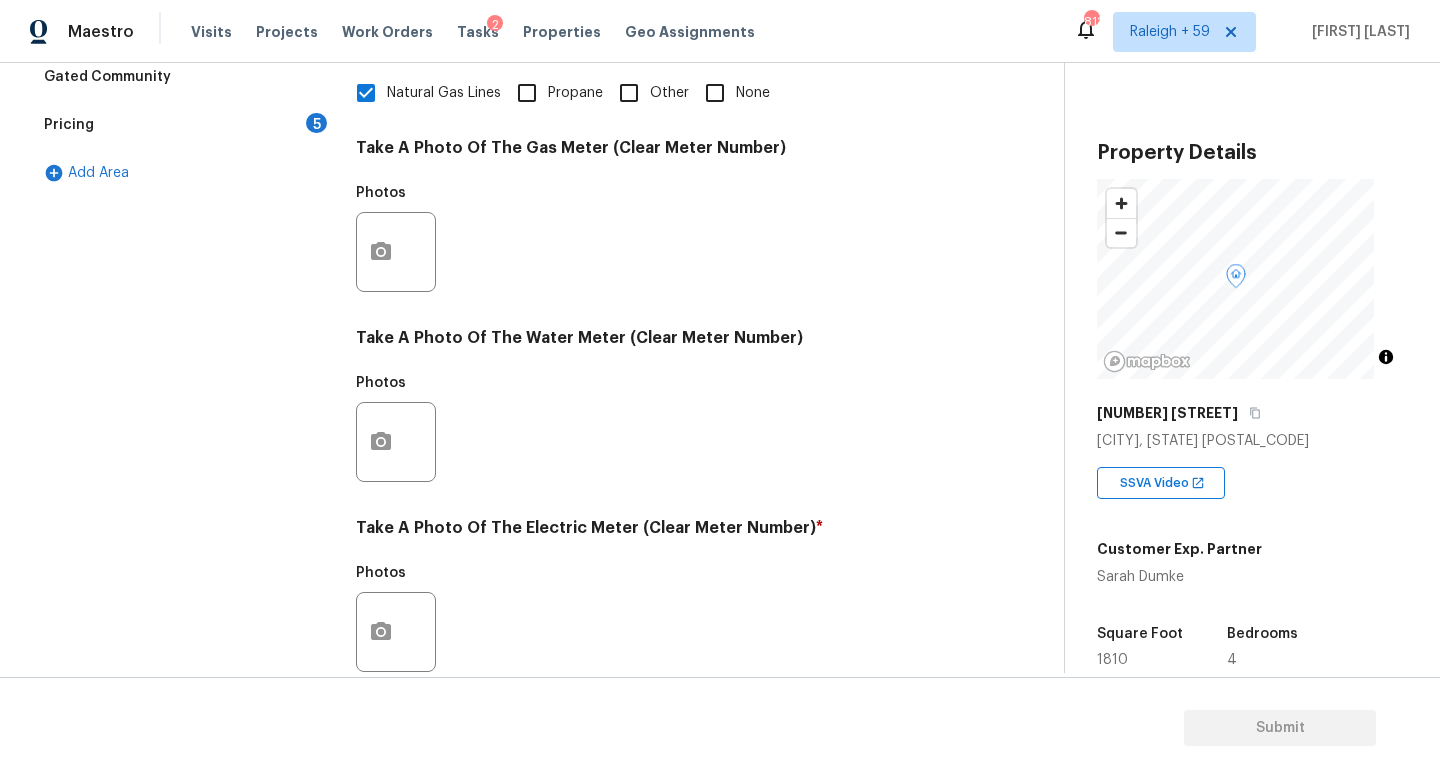 scroll, scrollTop: 742, scrollLeft: 0, axis: vertical 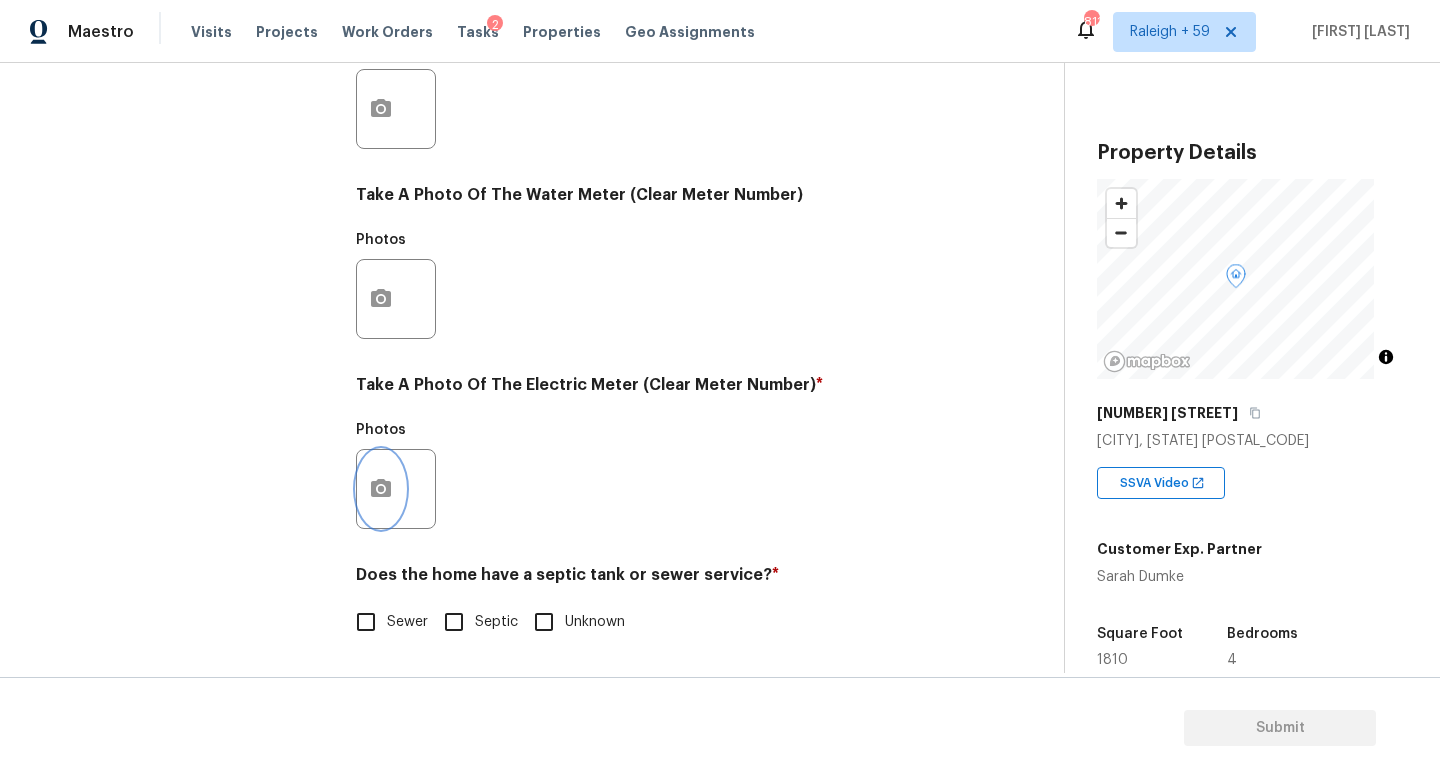 click at bounding box center (381, 489) 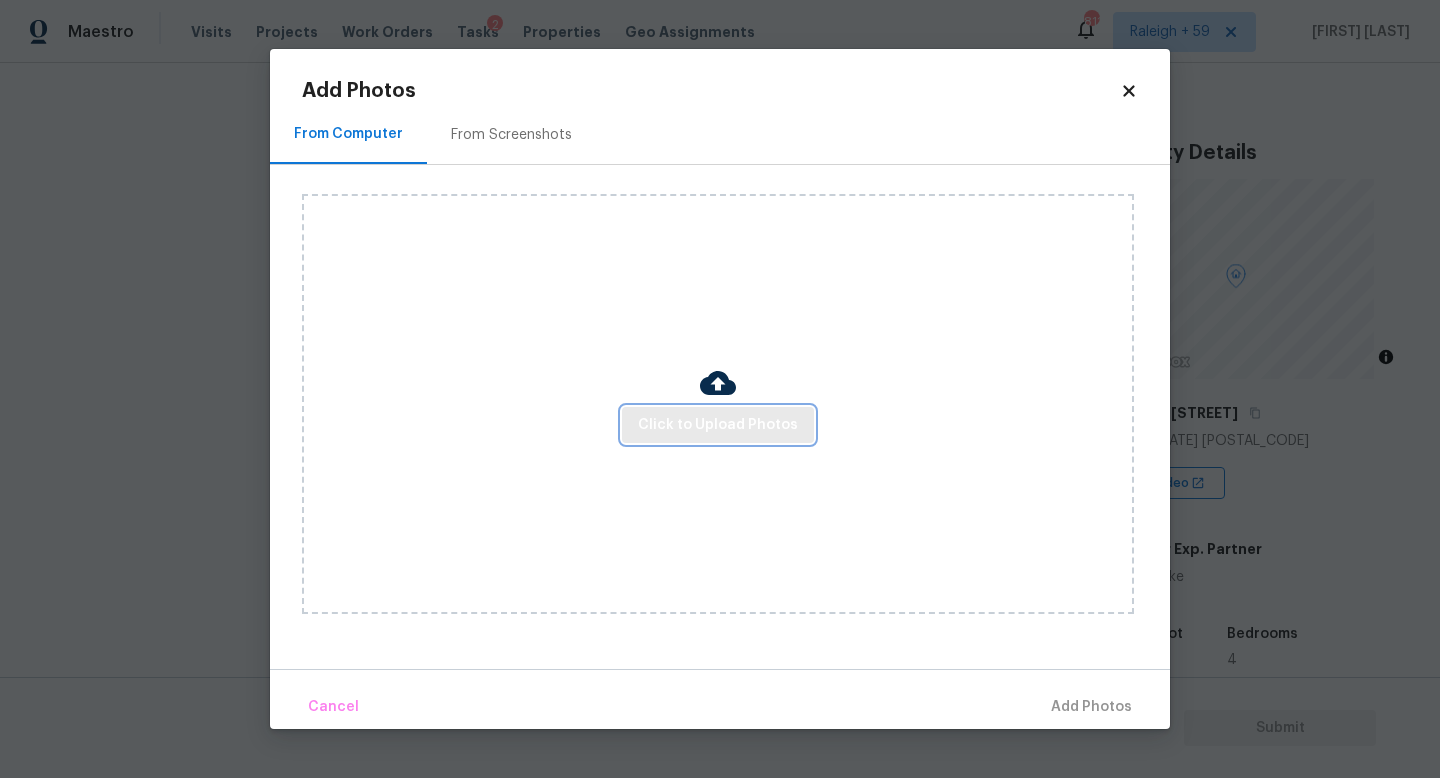 click on "Click to Upload Photos" at bounding box center (718, 425) 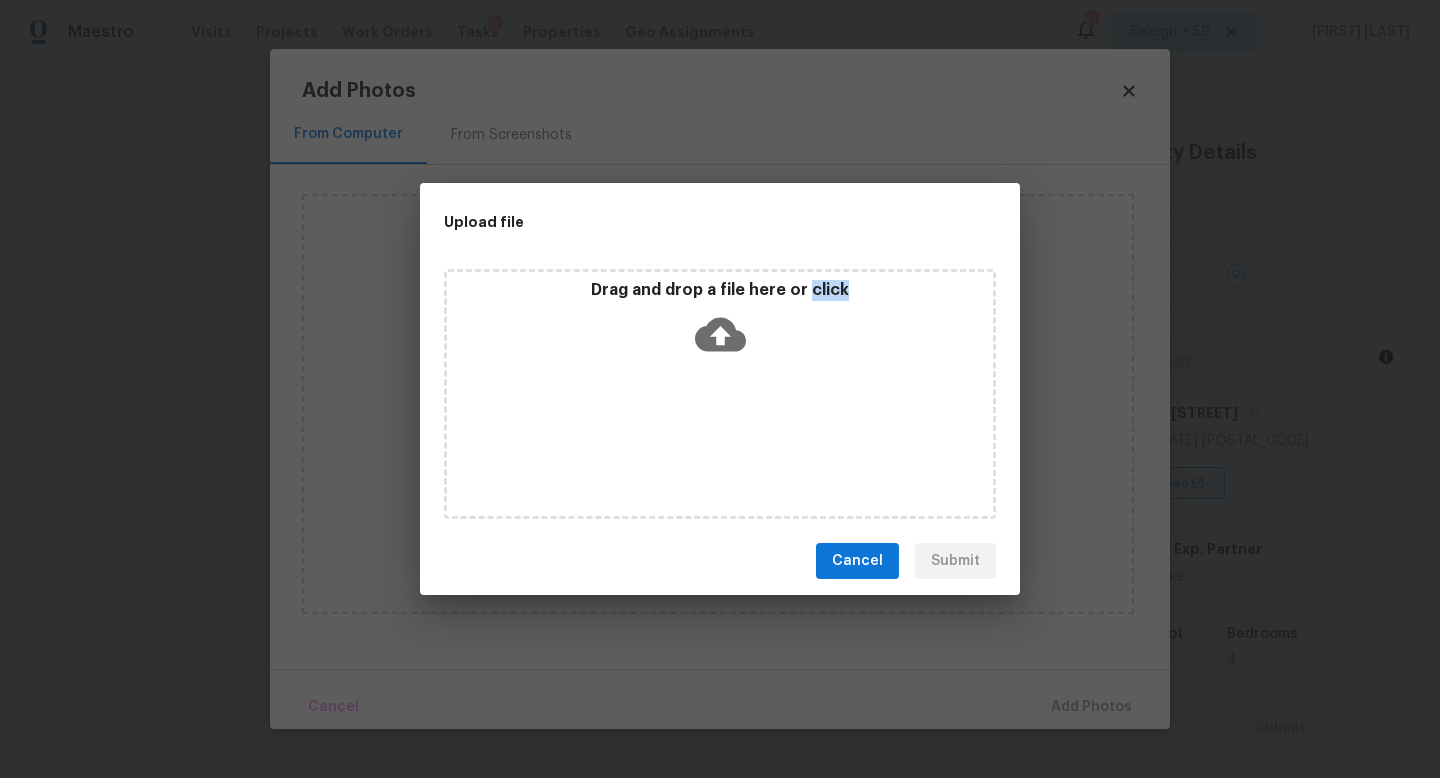 click on "Drag and drop a file here or click" at bounding box center (720, 394) 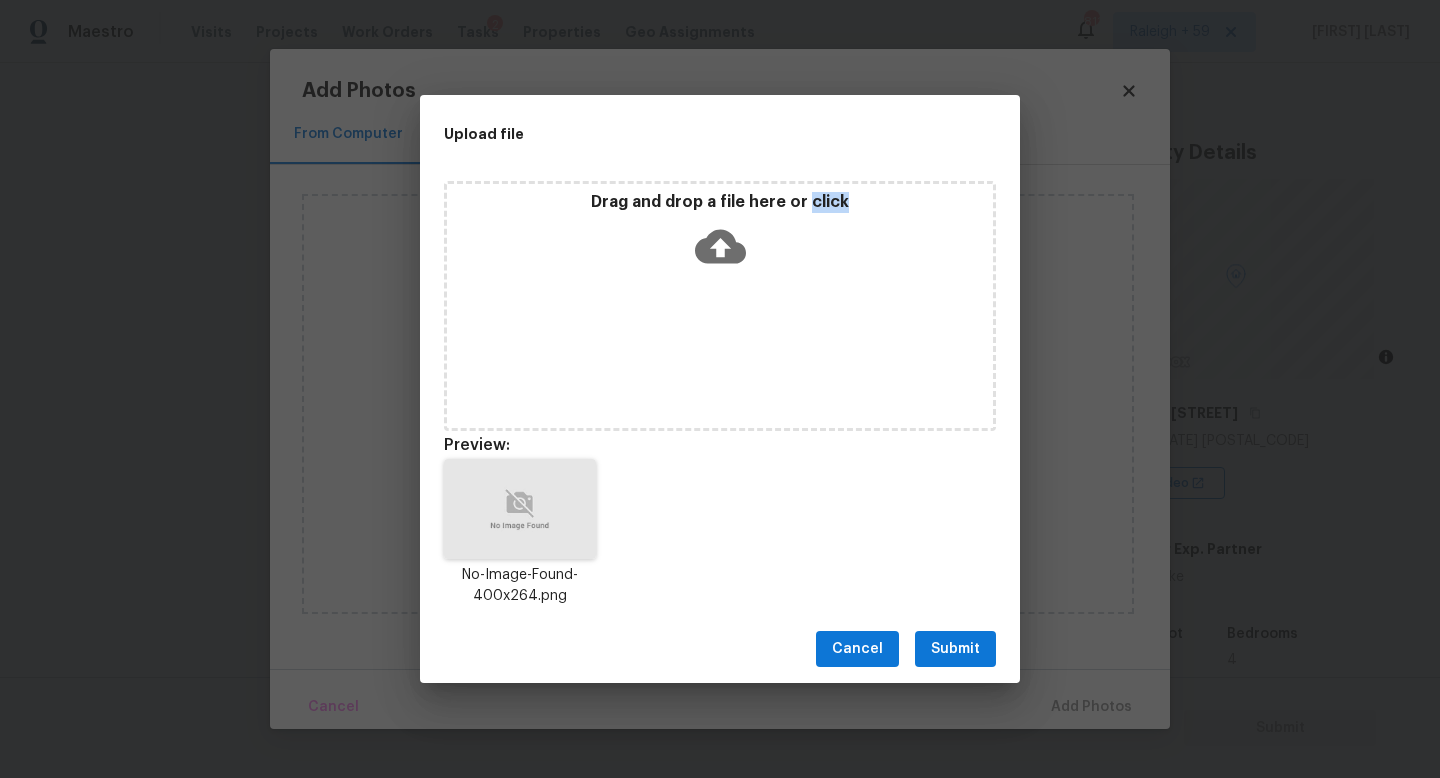 click on "Submit" at bounding box center [955, 649] 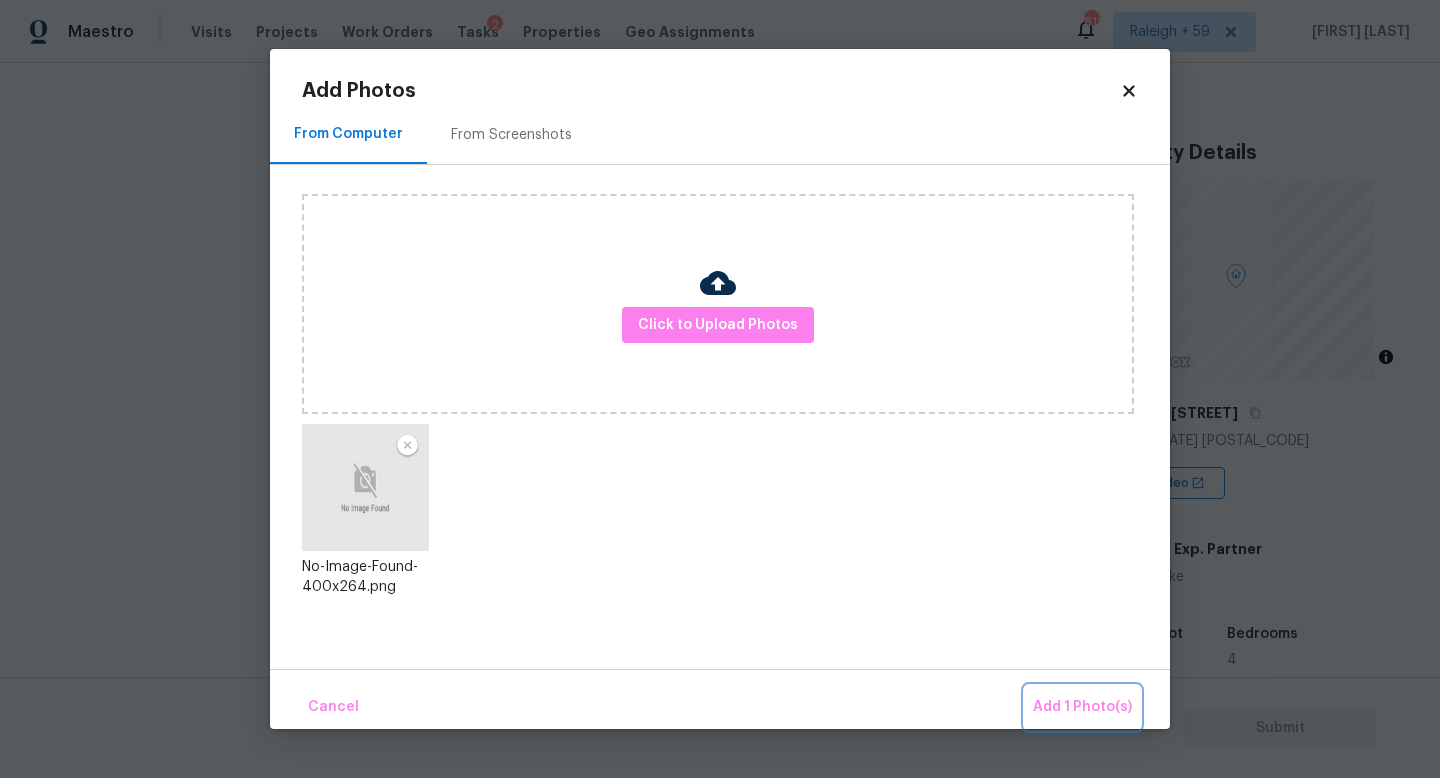 click on "Add 1 Photo(s)" at bounding box center [1082, 707] 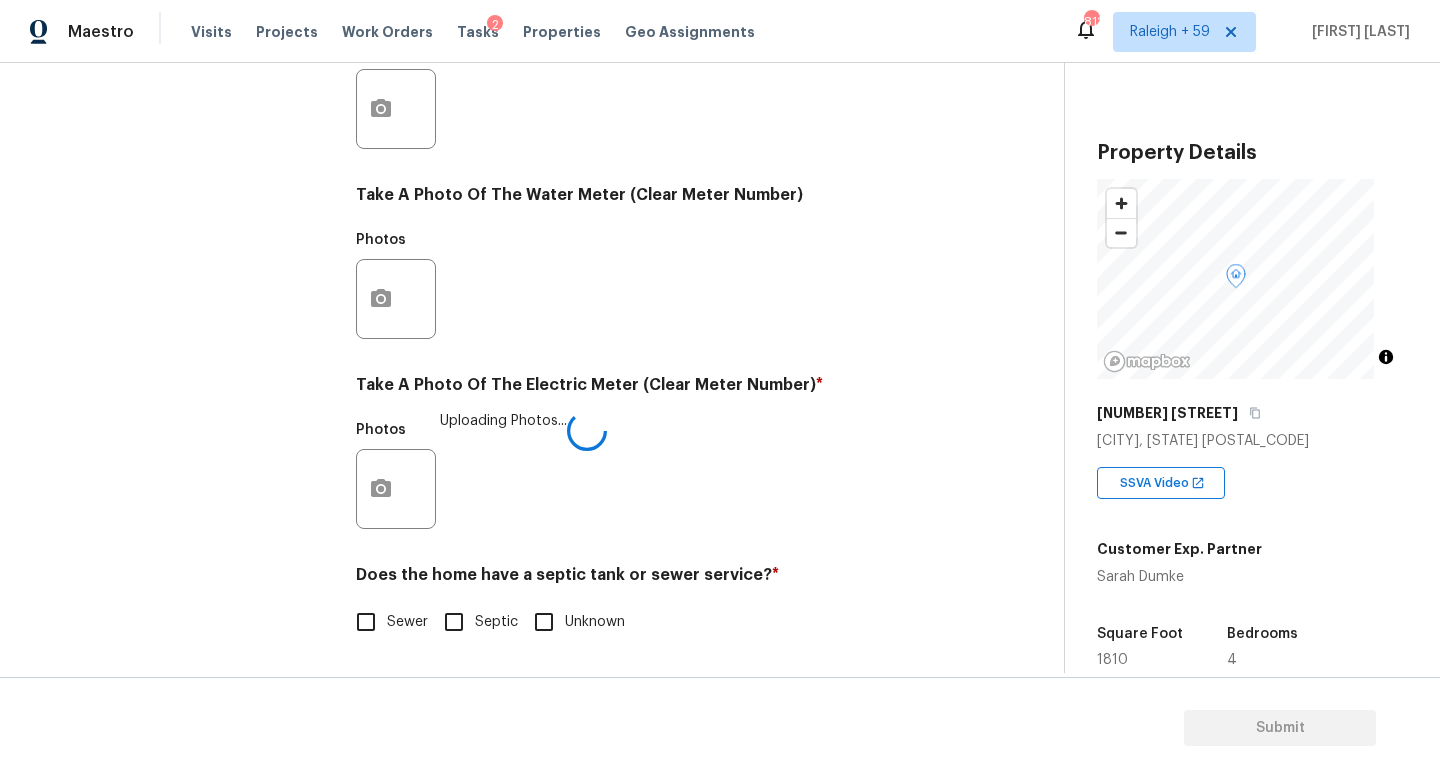 click on "Sewer" at bounding box center [366, 622] 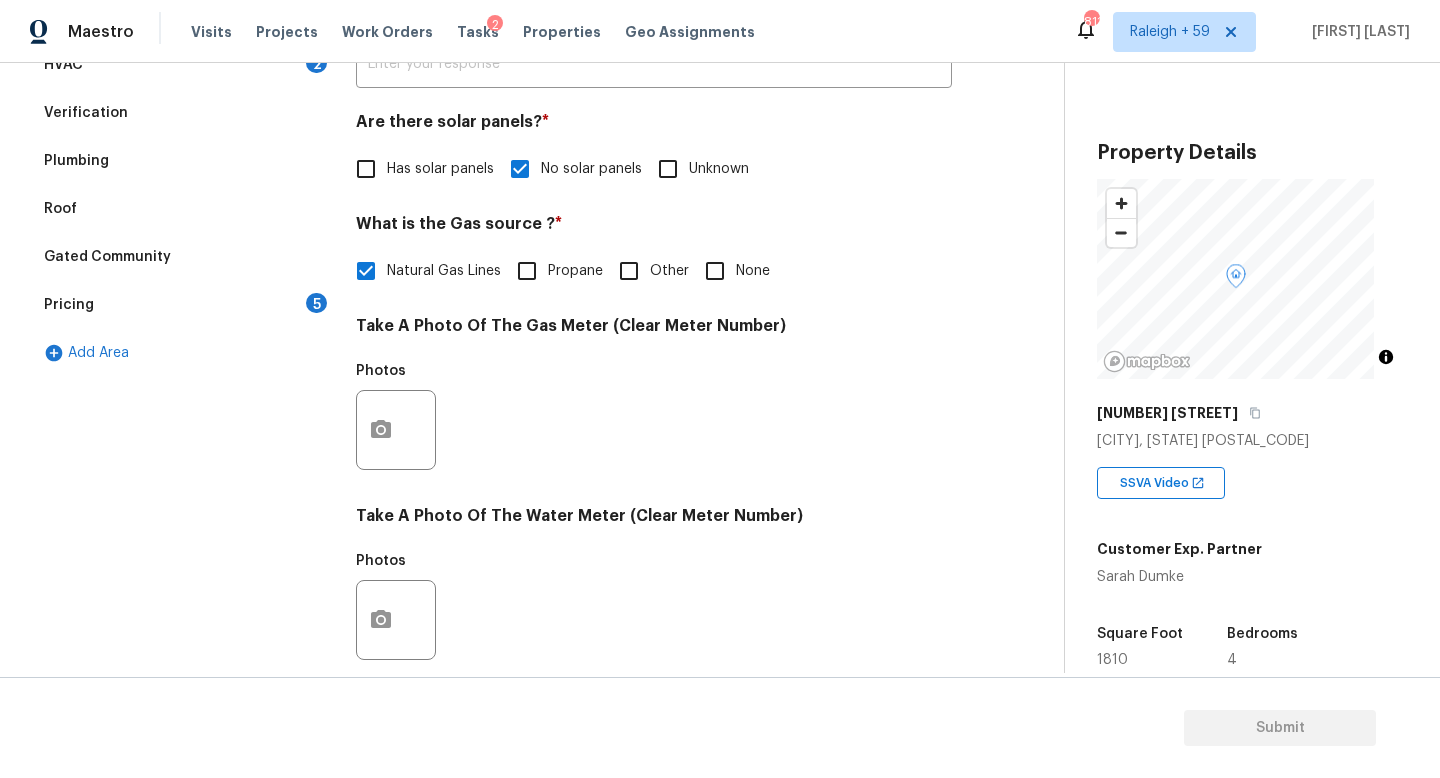 scroll, scrollTop: 222, scrollLeft: 0, axis: vertical 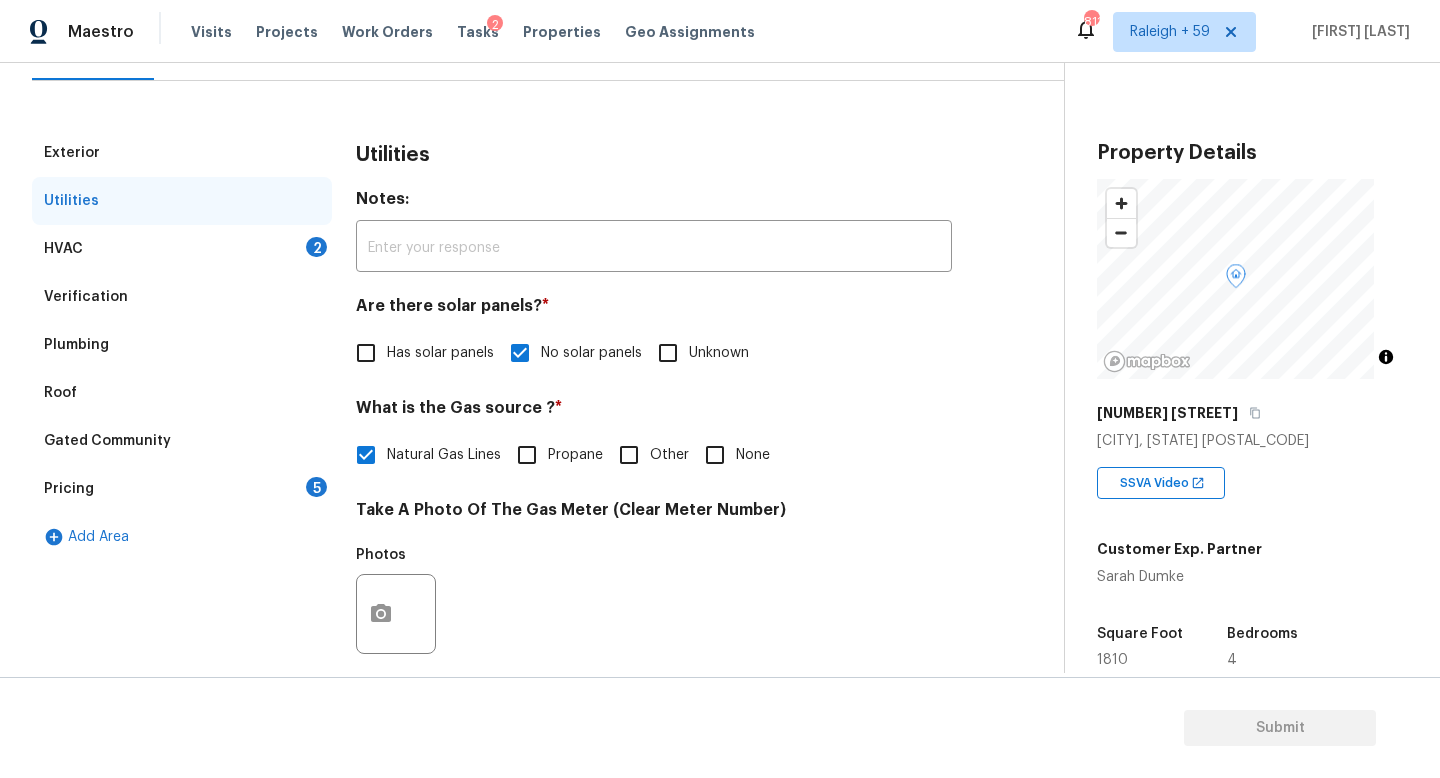 click on "HVAC 2" at bounding box center (182, 249) 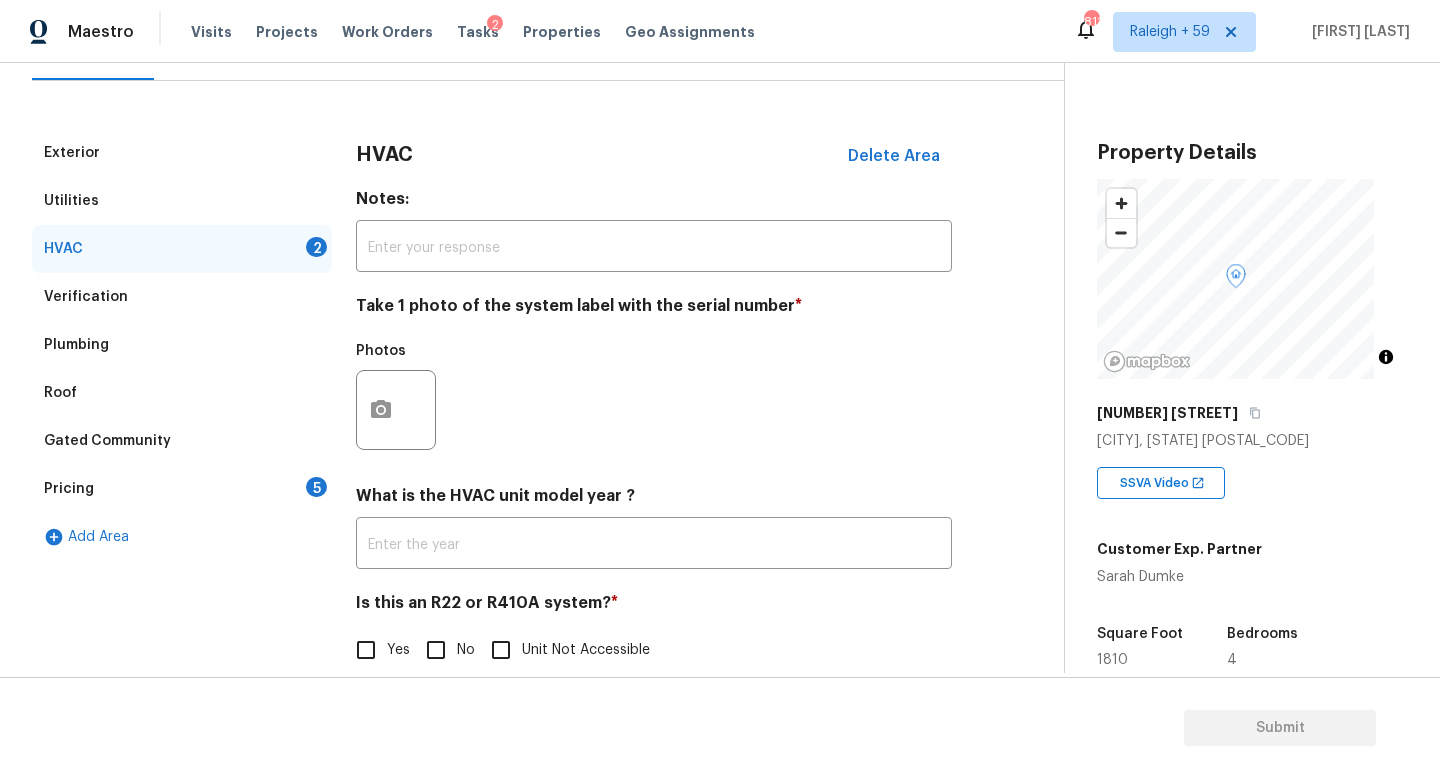 click on "Pricing 5" at bounding box center [182, 489] 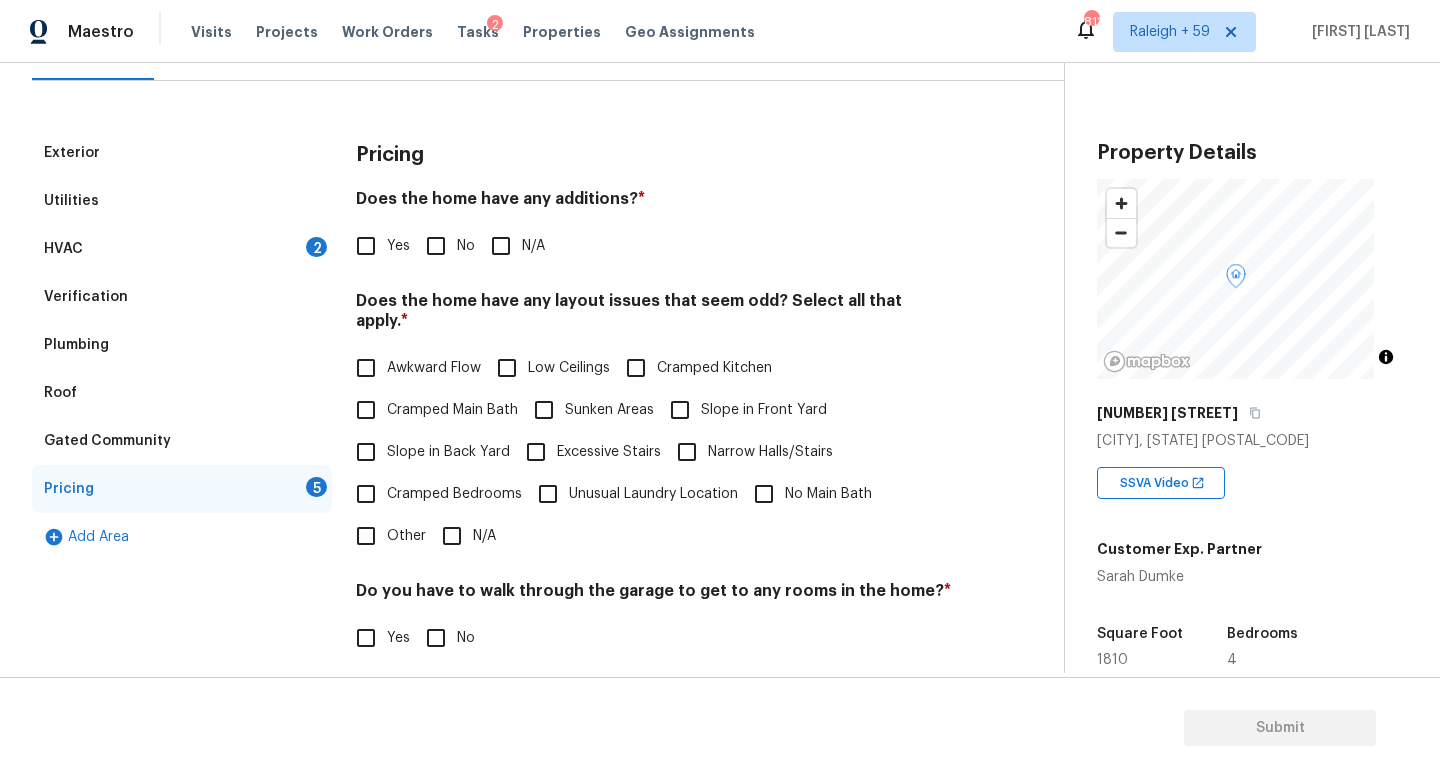 click on "Yes" at bounding box center [398, 246] 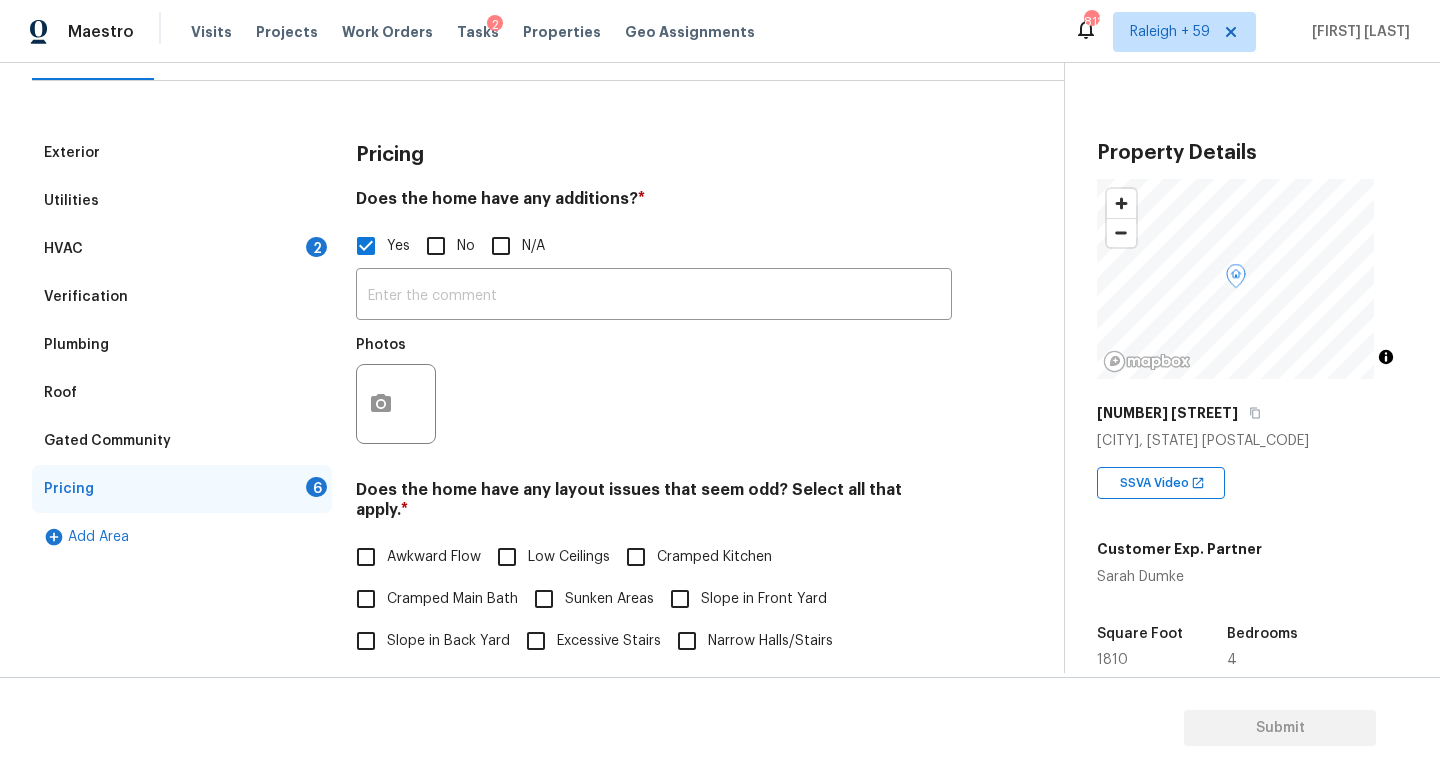 click on "No" at bounding box center [436, 246] 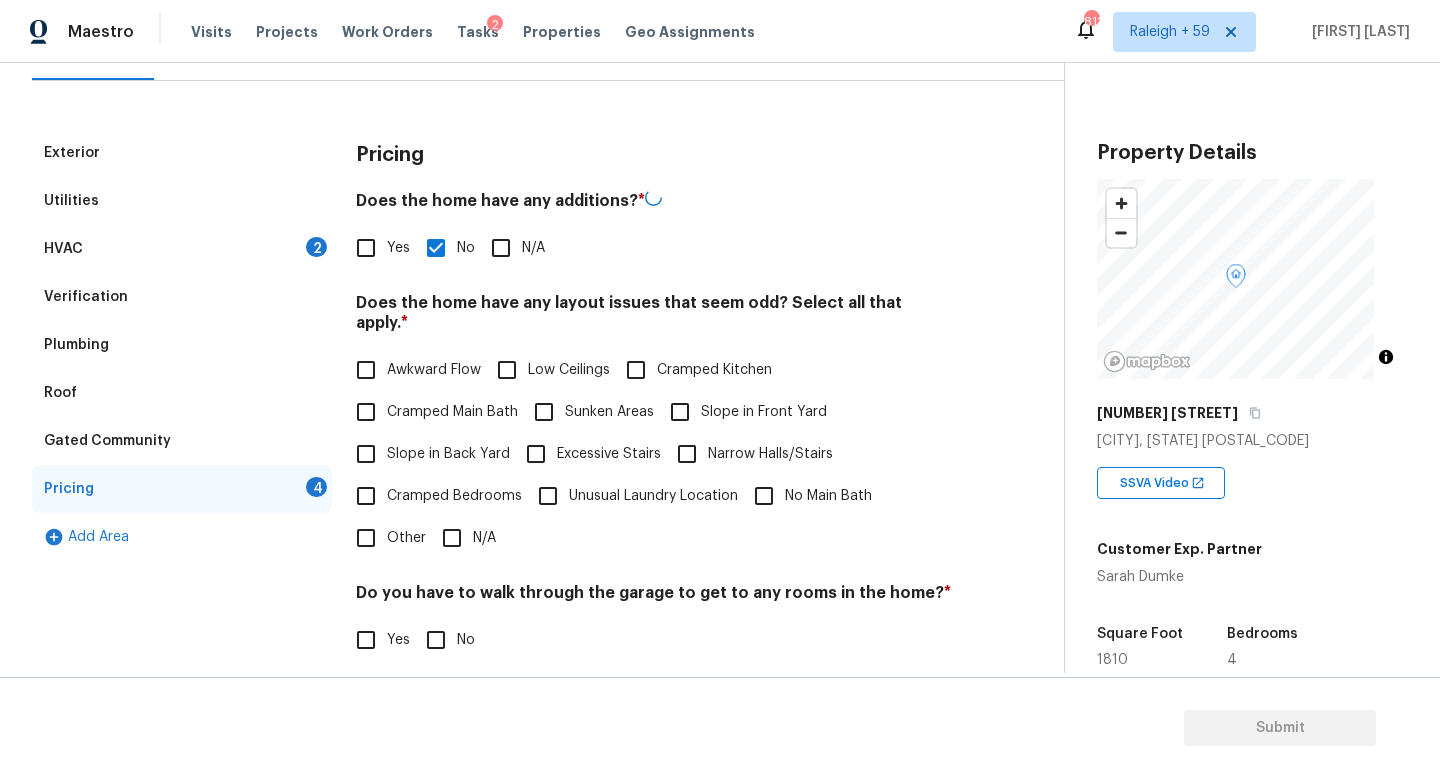 scroll, scrollTop: 411, scrollLeft: 0, axis: vertical 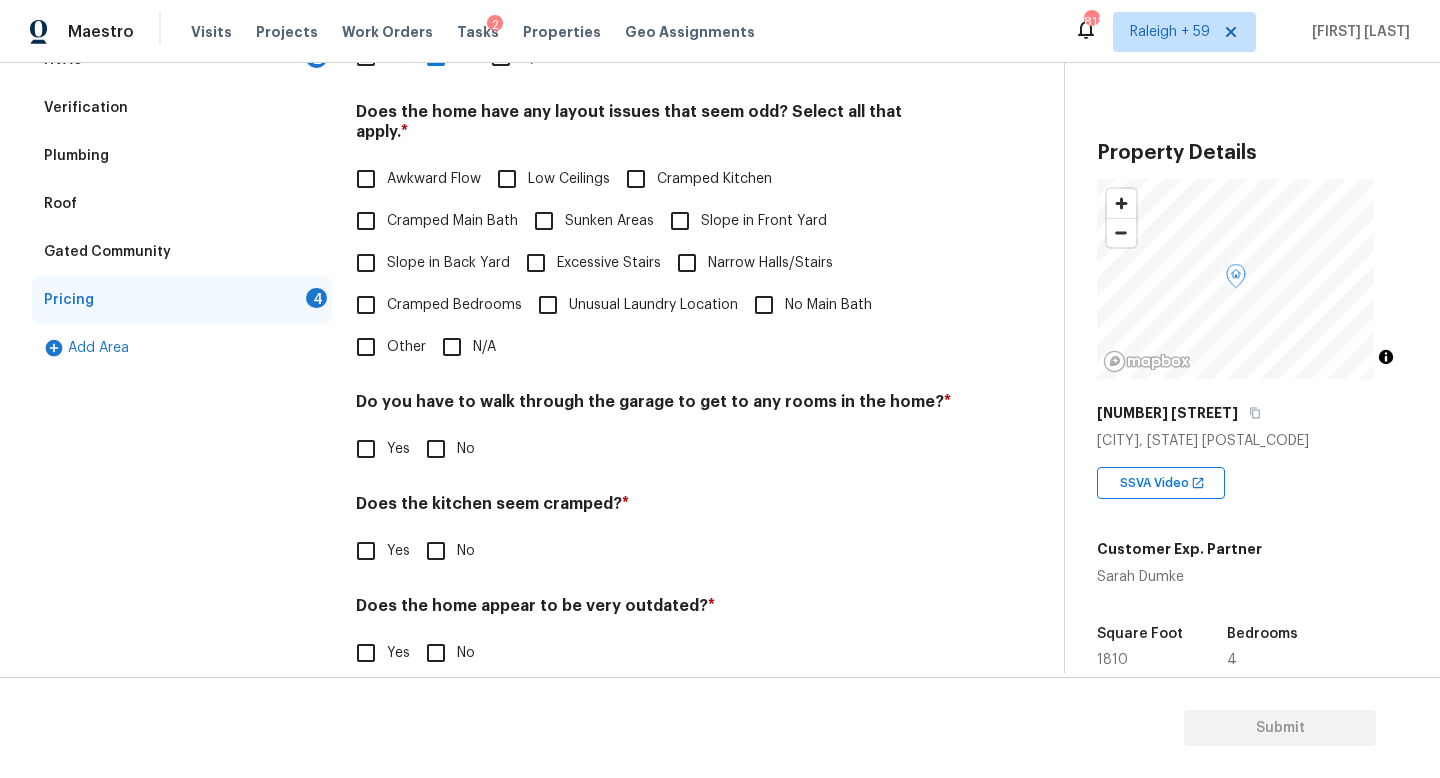 click on "N/A" at bounding box center [463, 347] 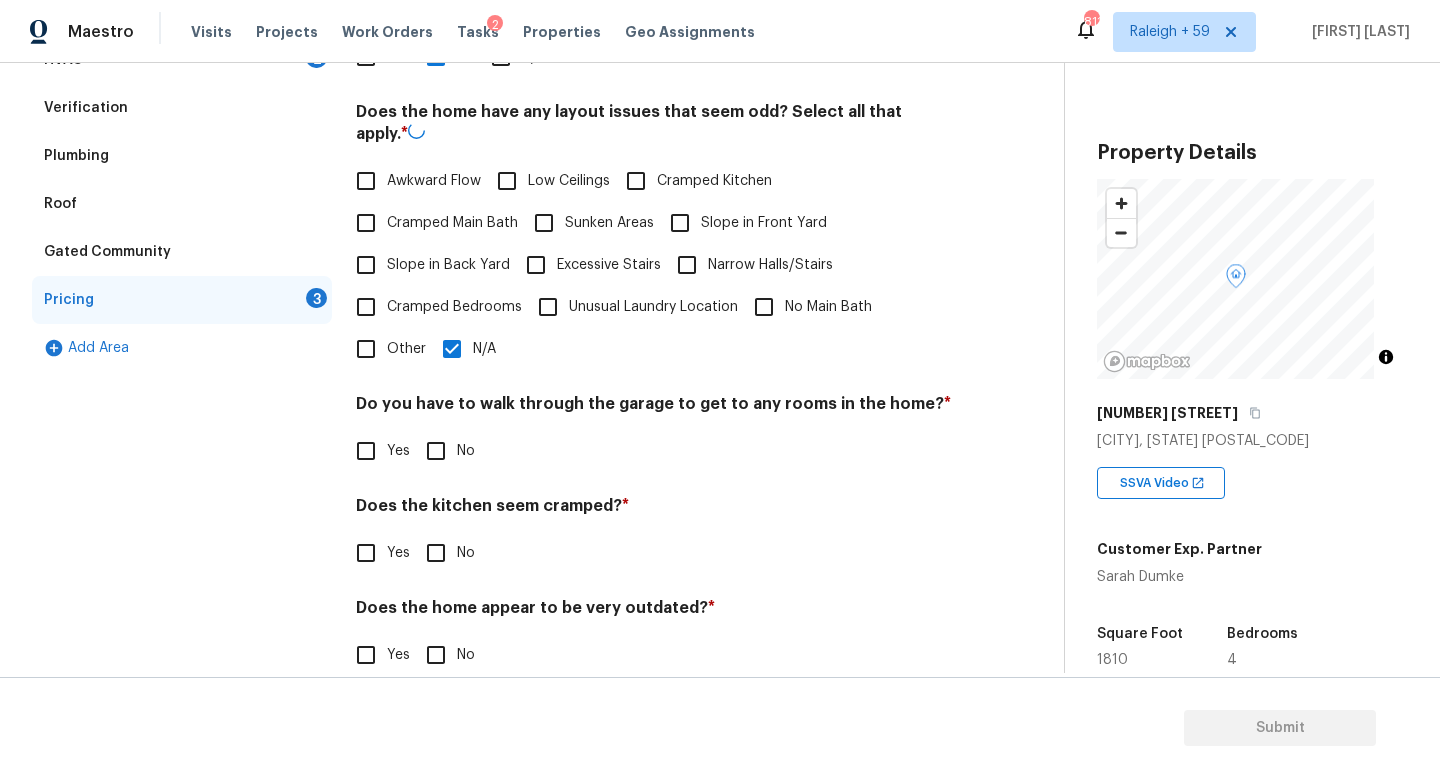 click on "No" at bounding box center [436, 451] 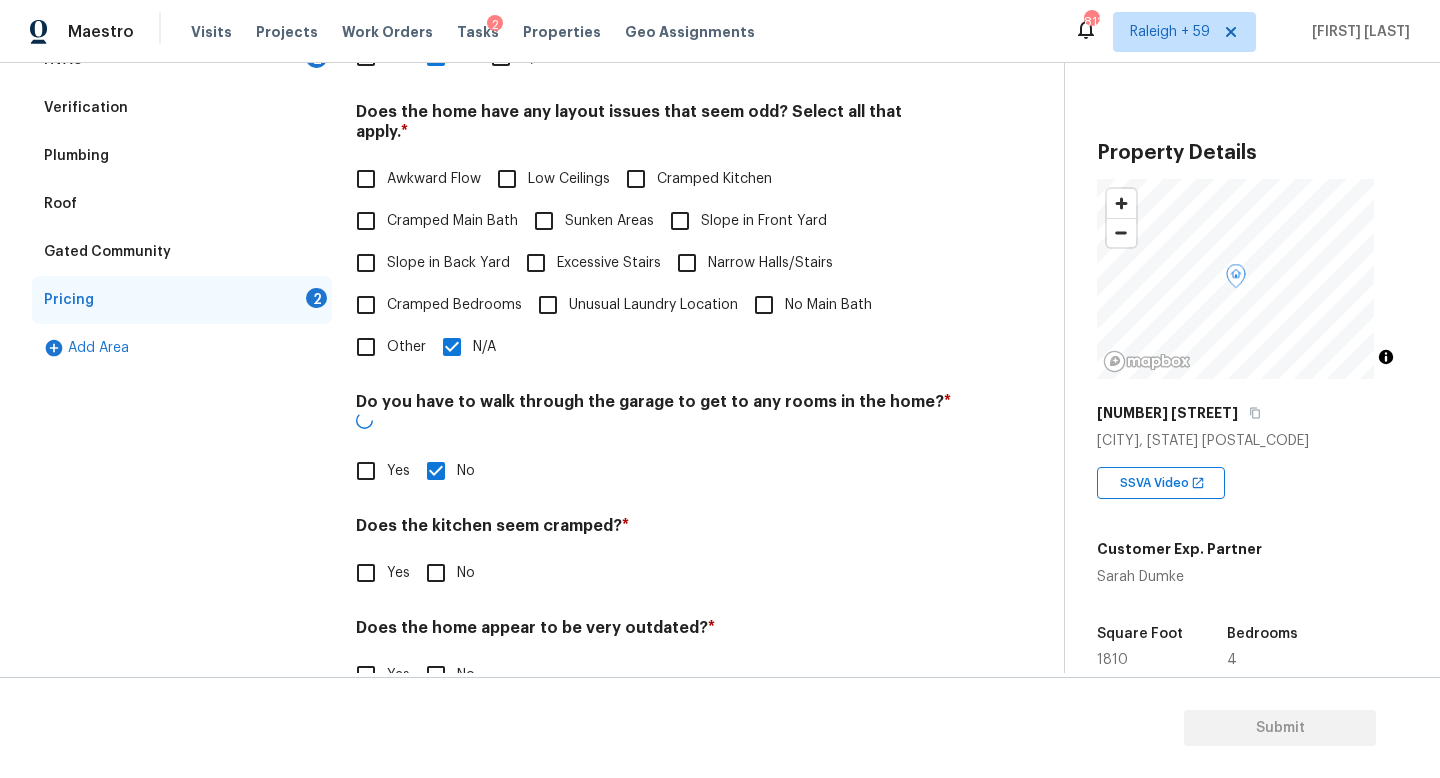 click on "No" at bounding box center [436, 573] 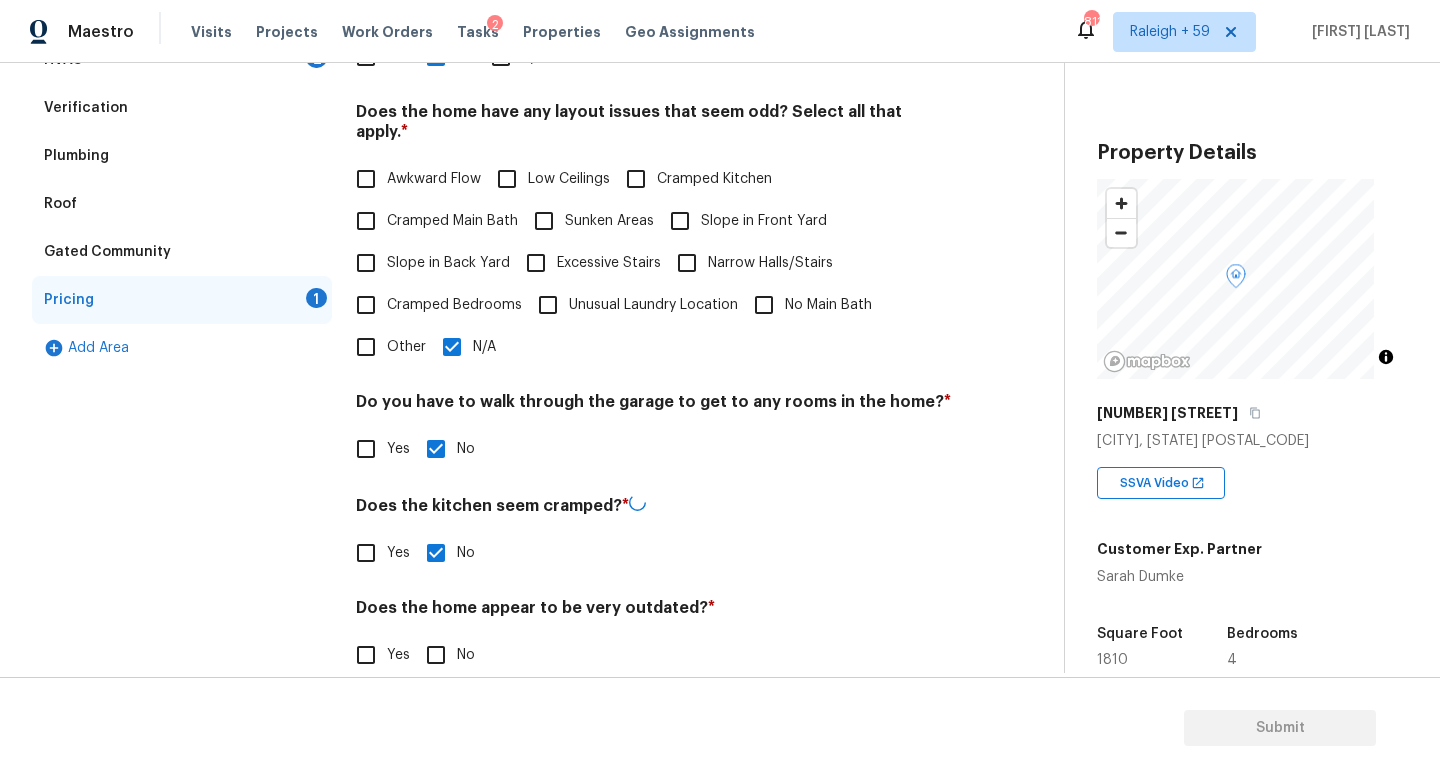 scroll, scrollTop: 457, scrollLeft: 0, axis: vertical 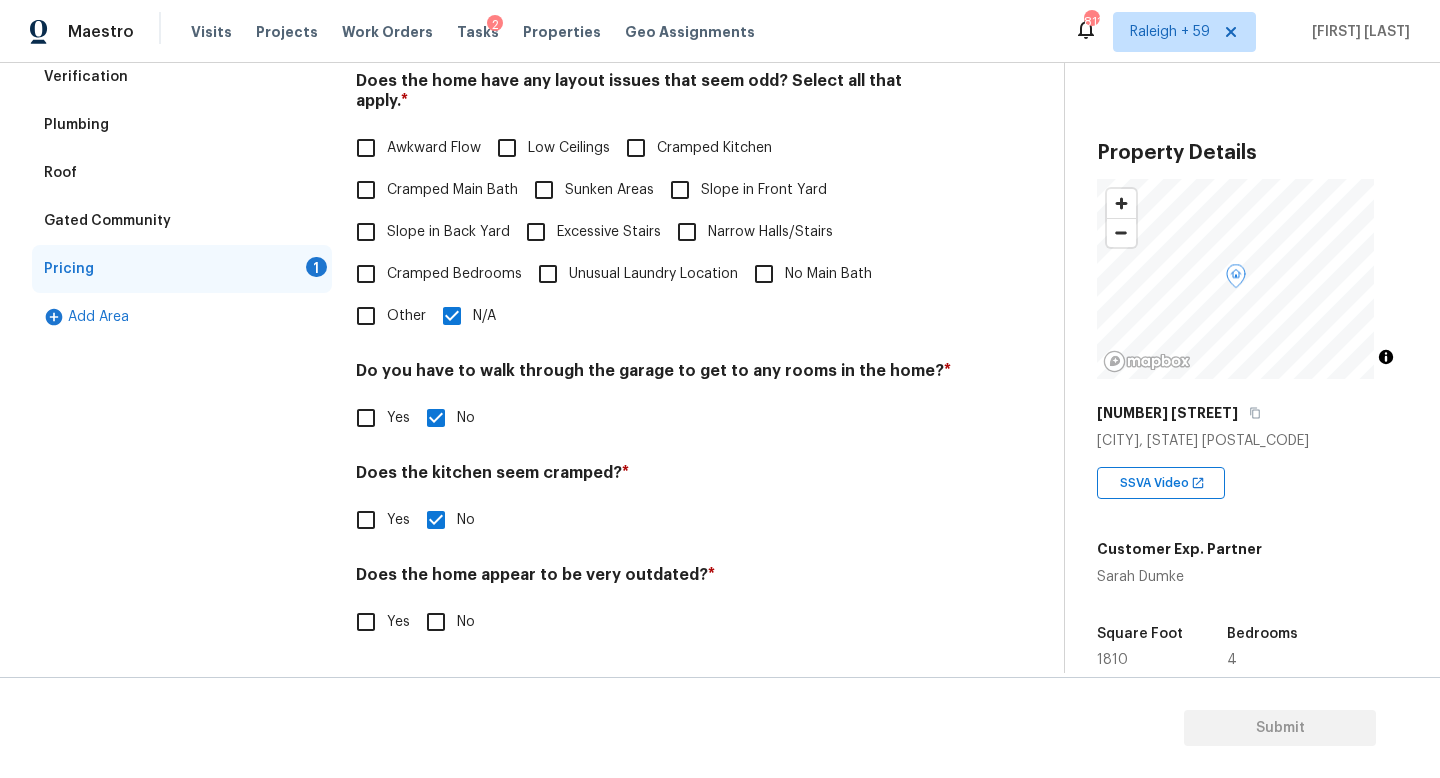click on "Does the home appear to be very outdated?  *" at bounding box center [654, 579] 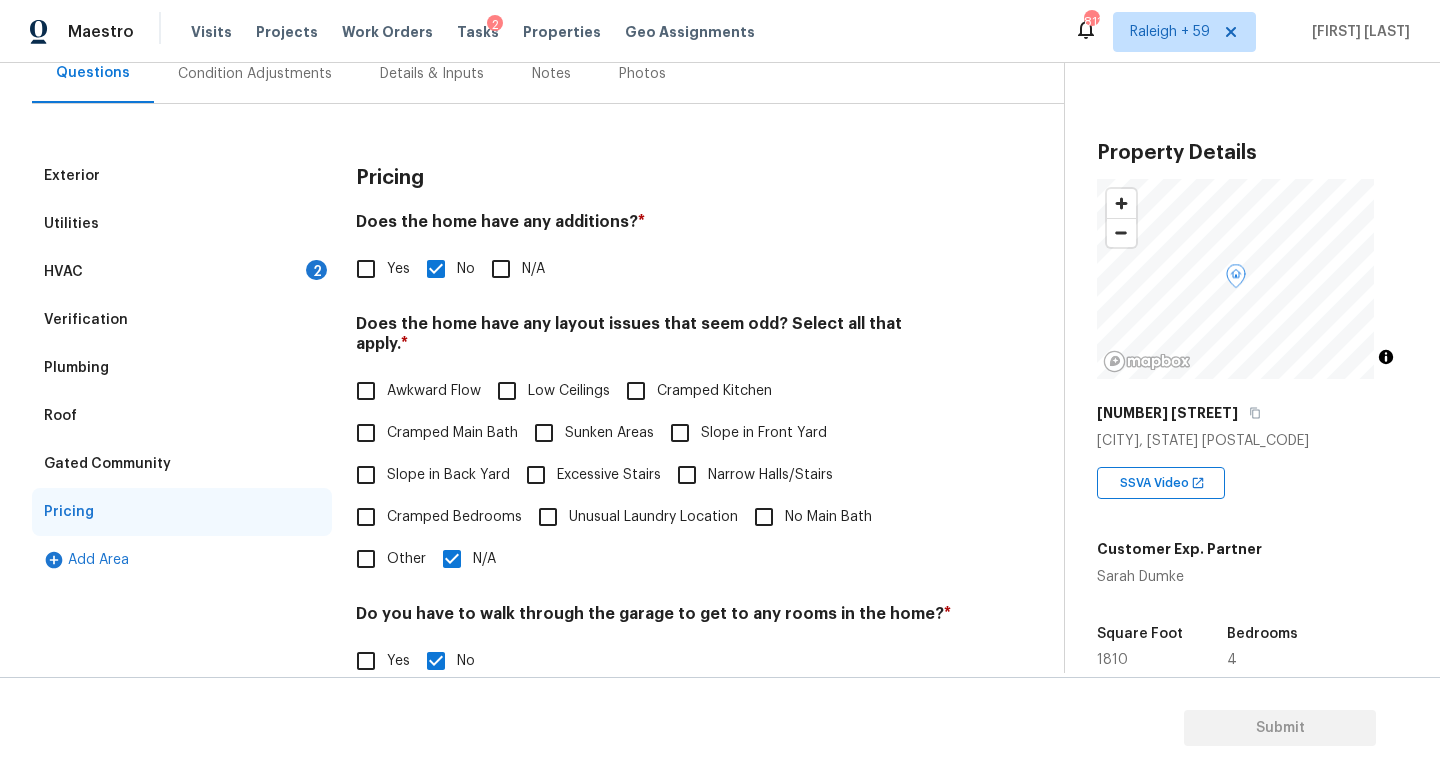 scroll, scrollTop: 63, scrollLeft: 0, axis: vertical 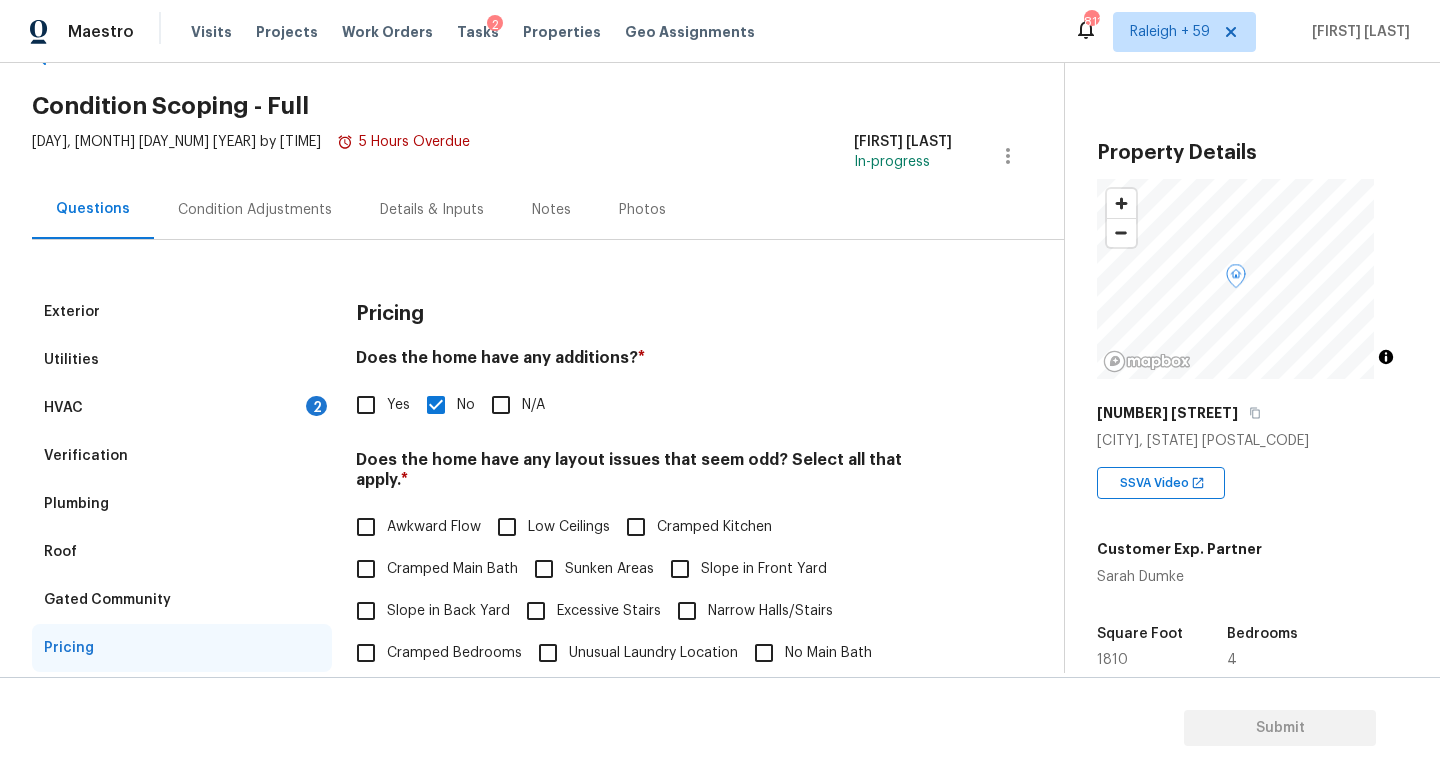 click on "Condition Adjustments" at bounding box center [255, 210] 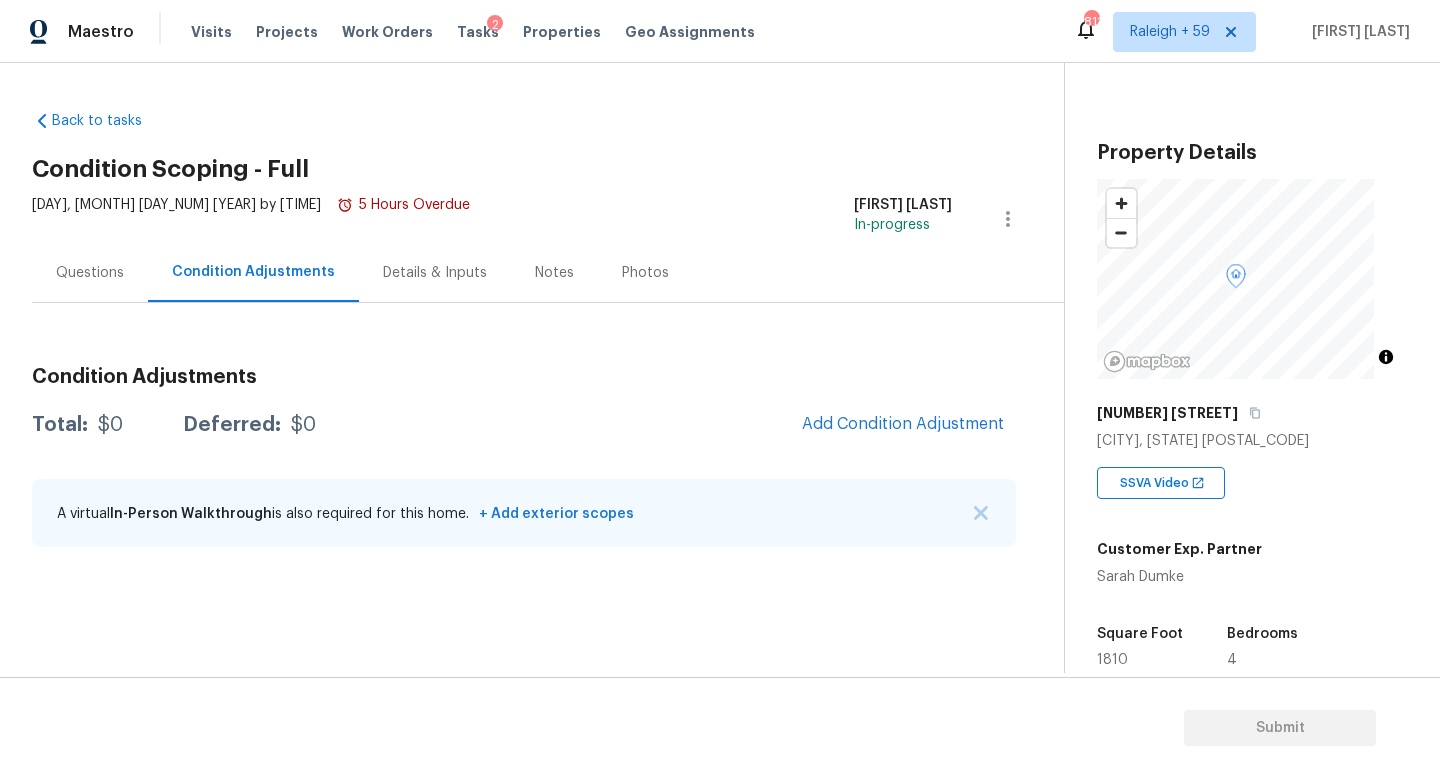 click on "Condition Adjustments" at bounding box center (253, 272) 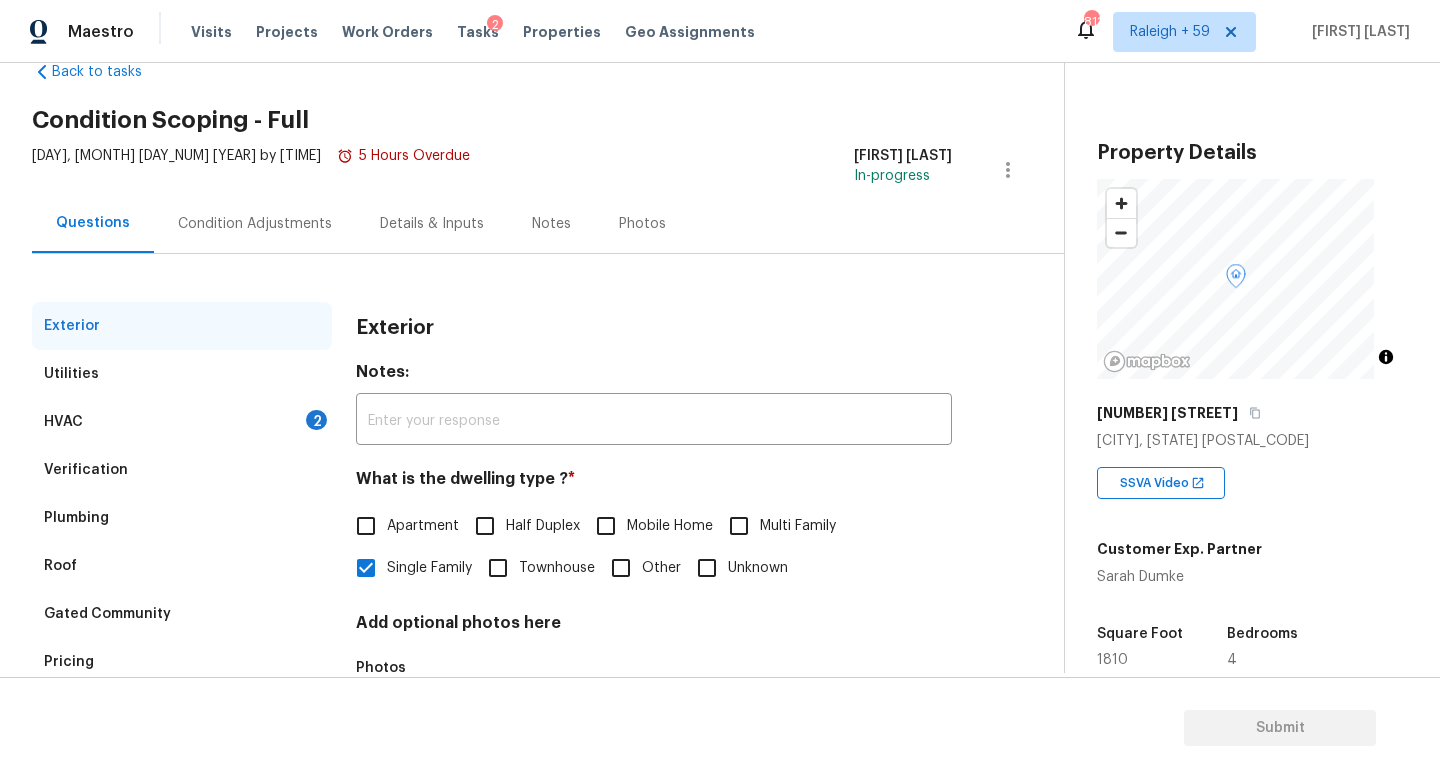scroll, scrollTop: 164, scrollLeft: 0, axis: vertical 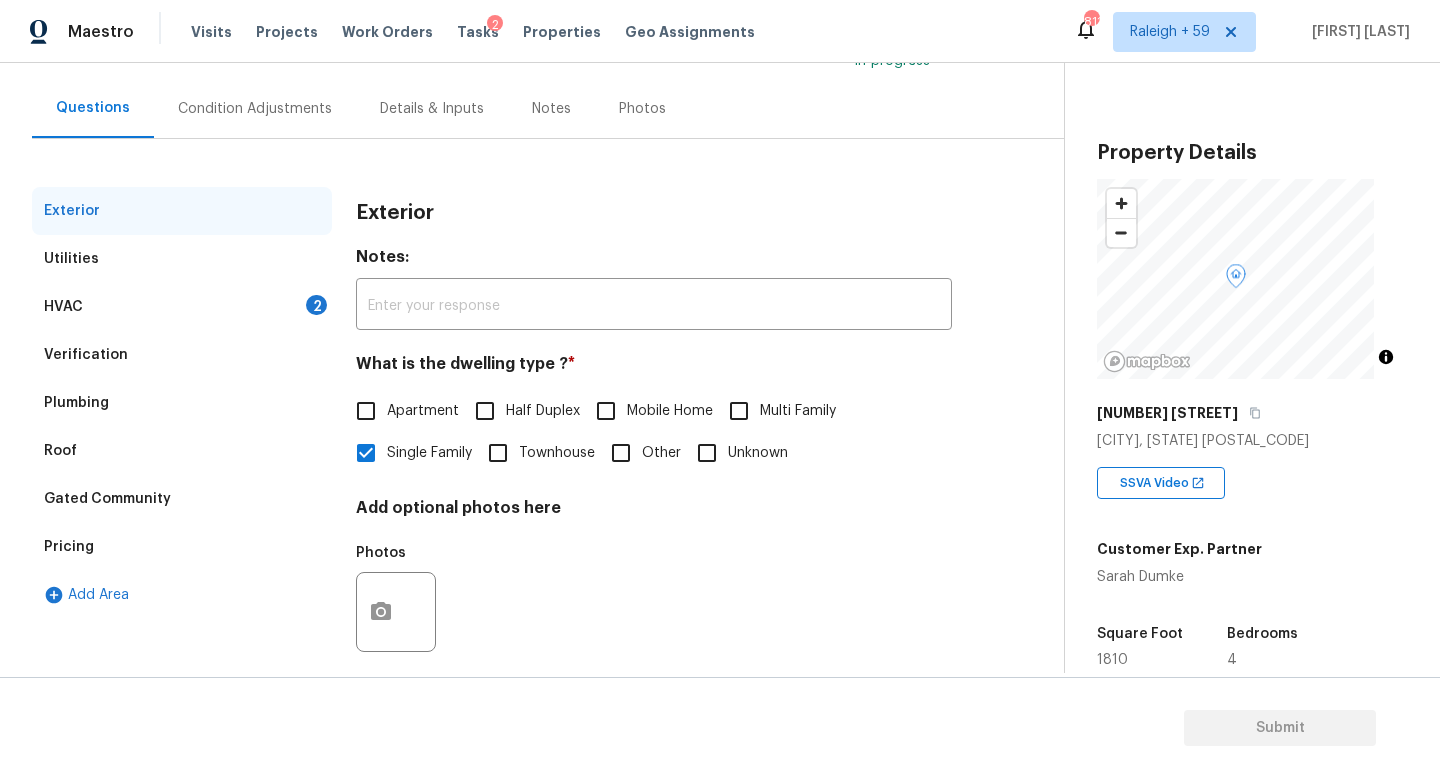 click on "Details & Inputs" at bounding box center (432, 108) 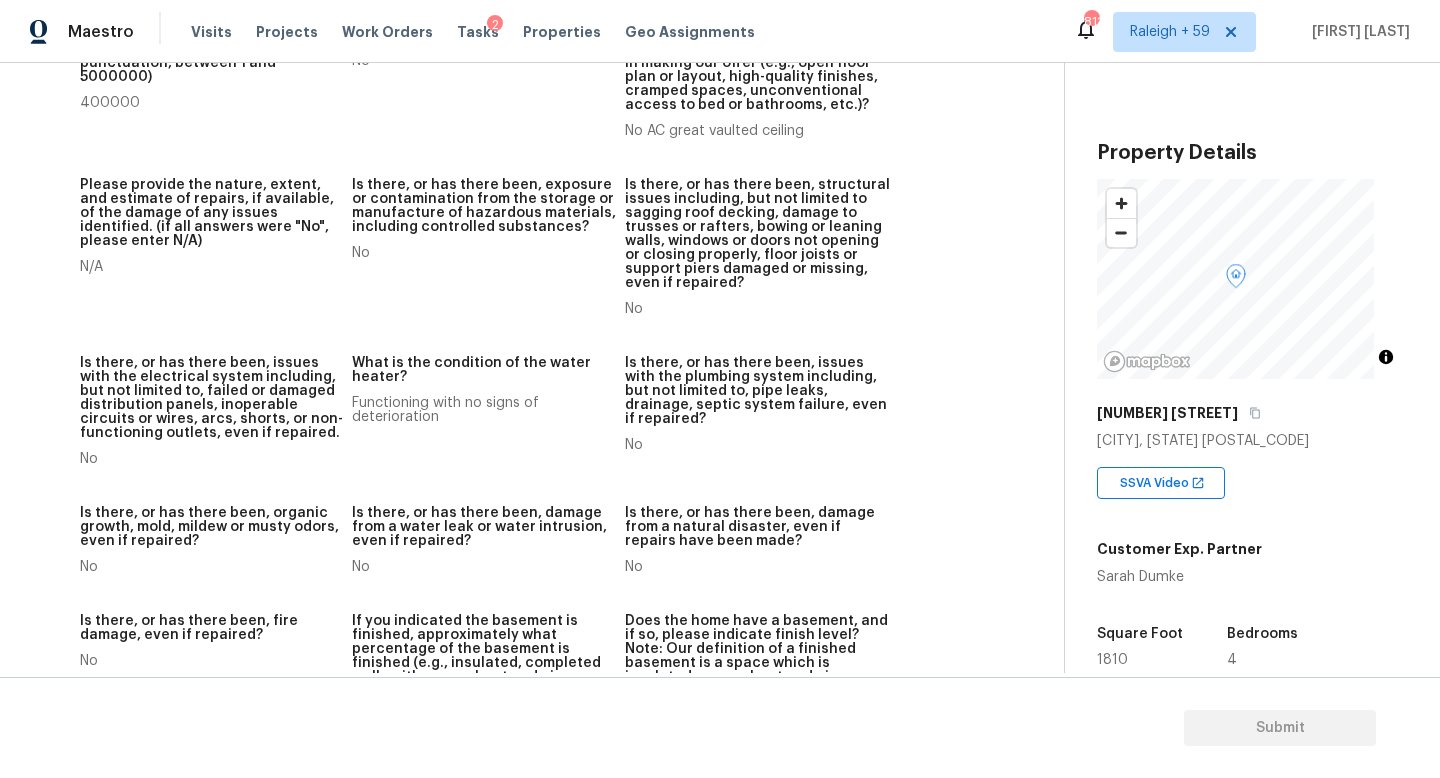scroll, scrollTop: 547, scrollLeft: 0, axis: vertical 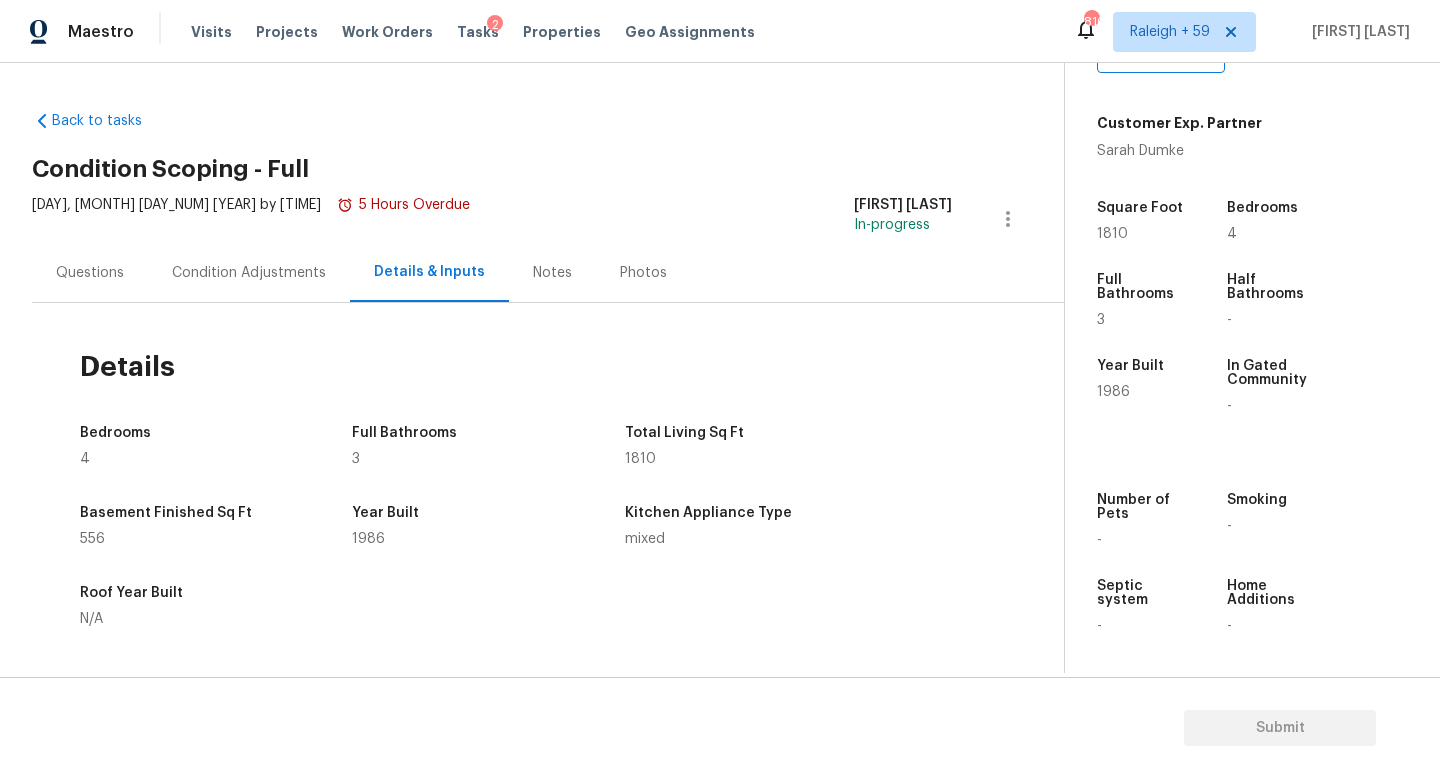 click on "Questions" at bounding box center [90, 272] 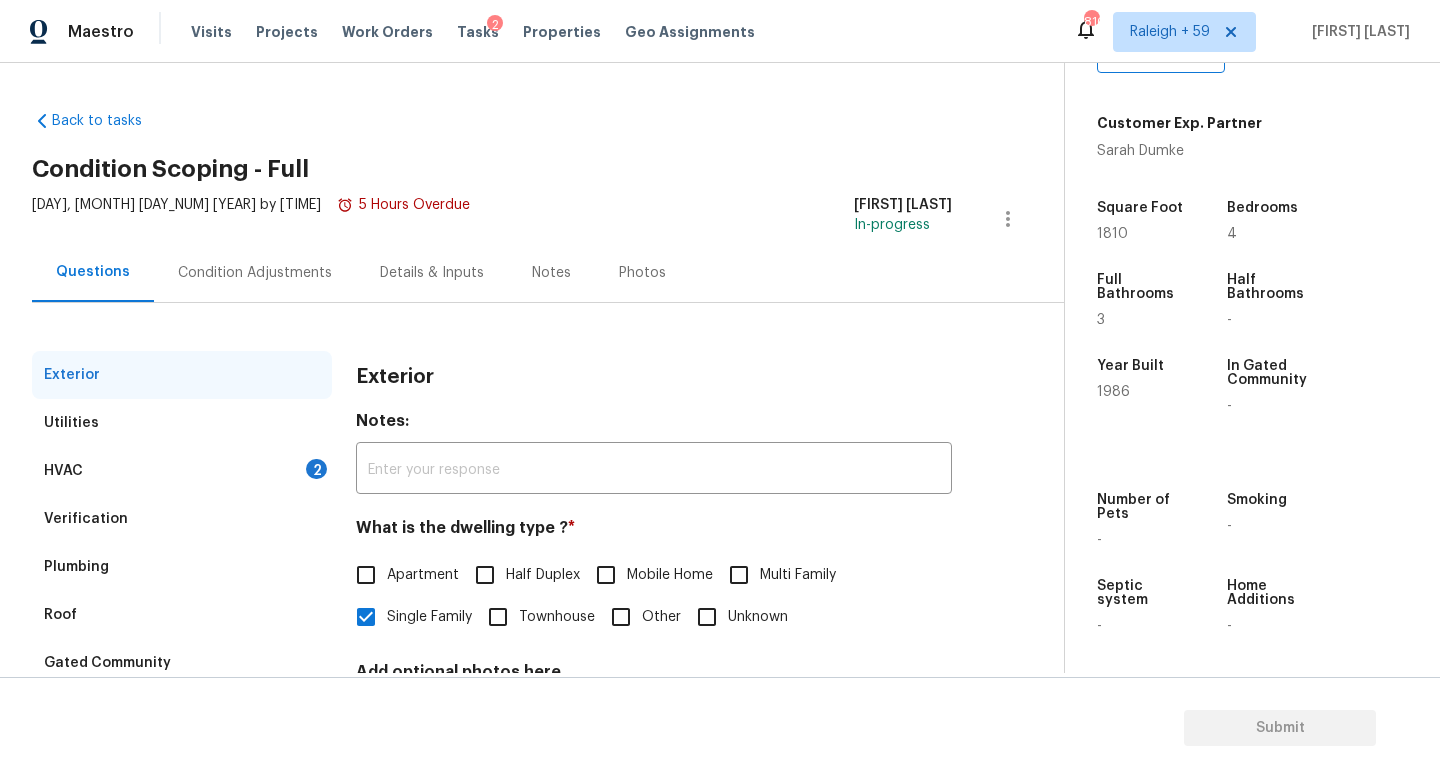 drag, startPoint x: 244, startPoint y: 467, endPoint x: 260, endPoint y: 471, distance: 16.492422 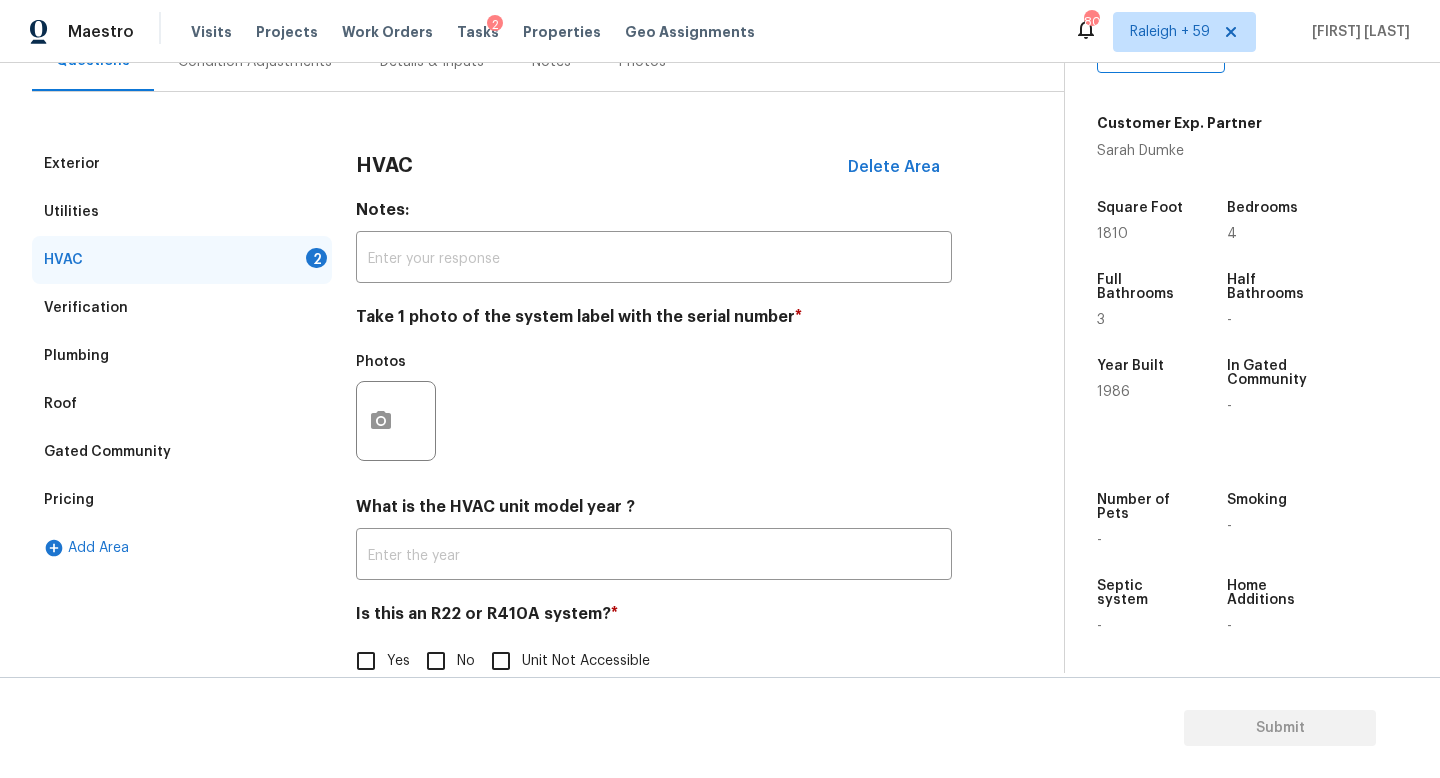 scroll, scrollTop: 266, scrollLeft: 0, axis: vertical 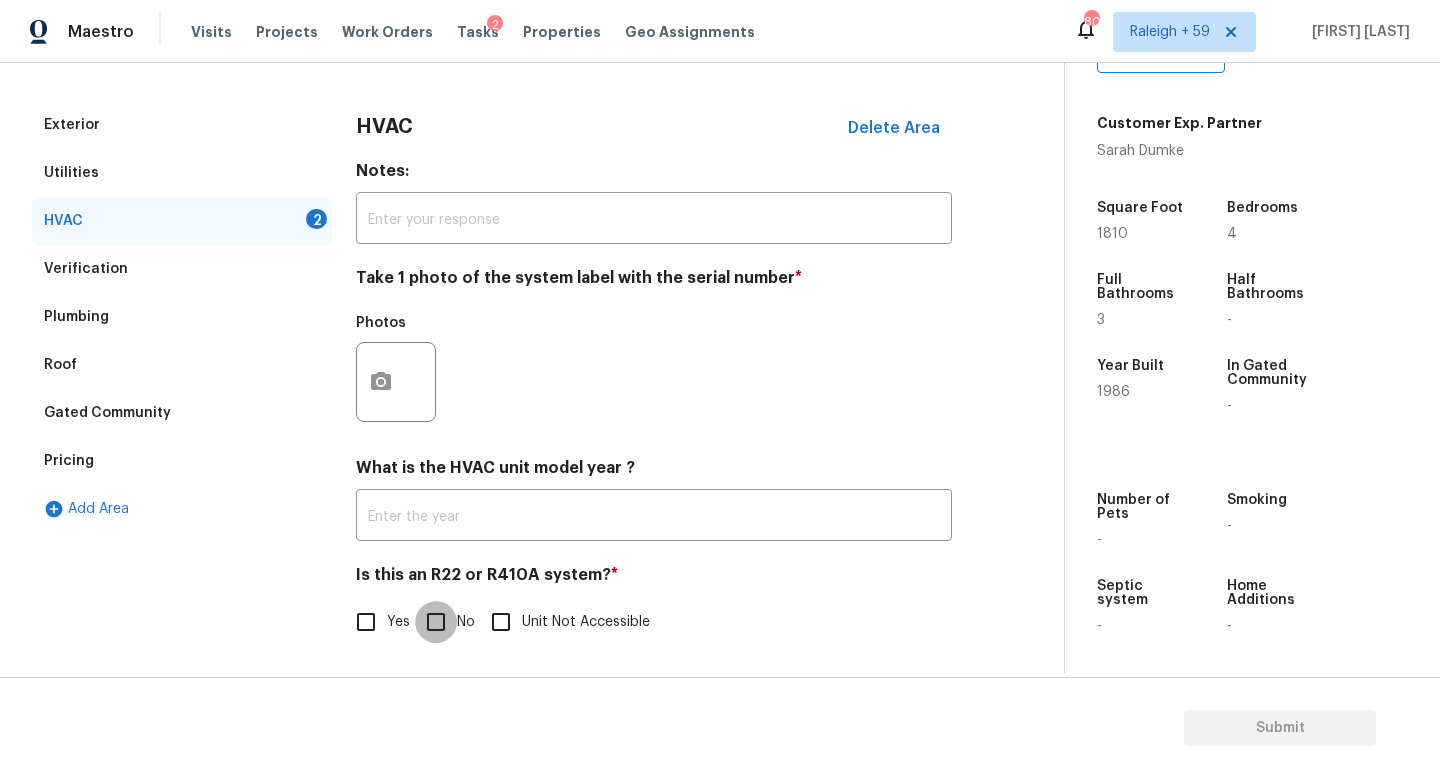click on "No" at bounding box center [436, 622] 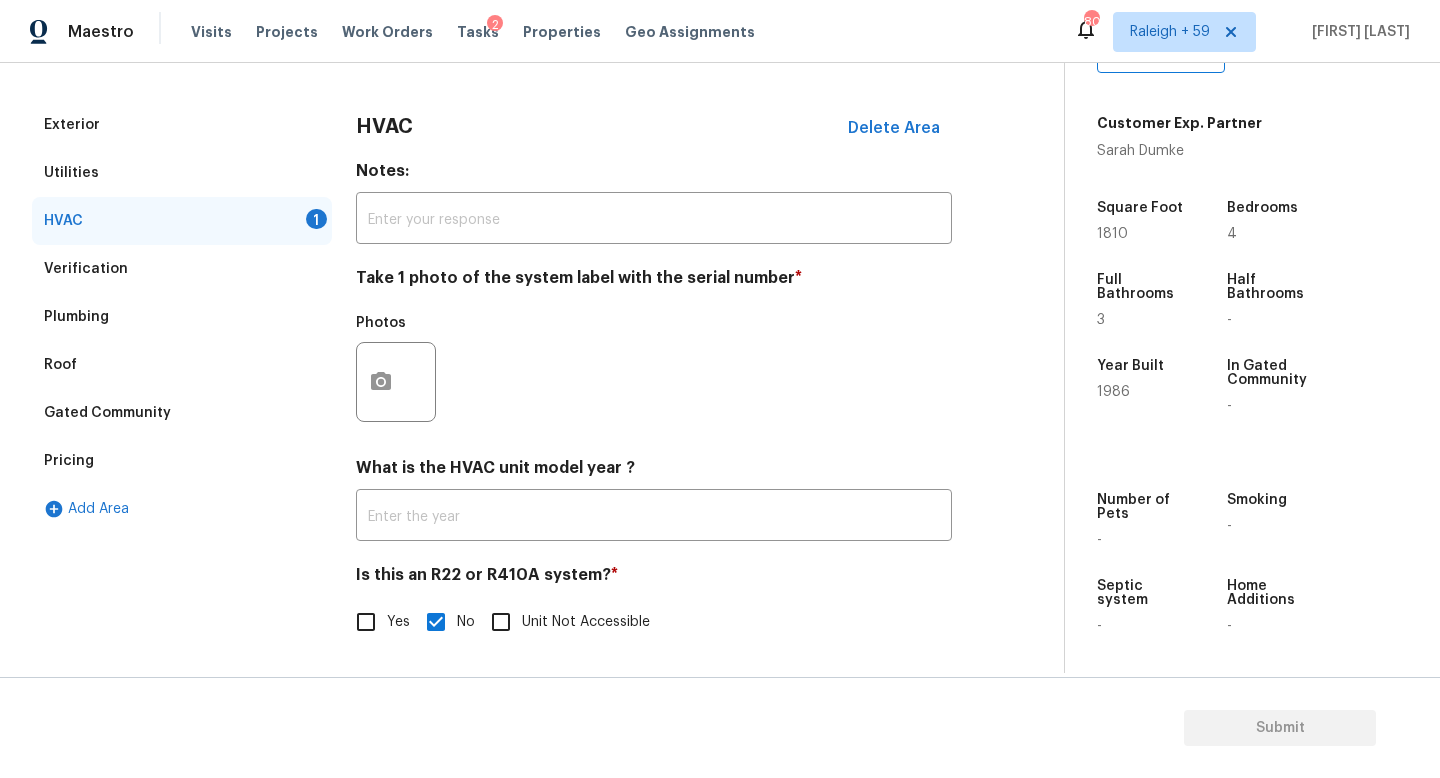 scroll, scrollTop: 266, scrollLeft: 0, axis: vertical 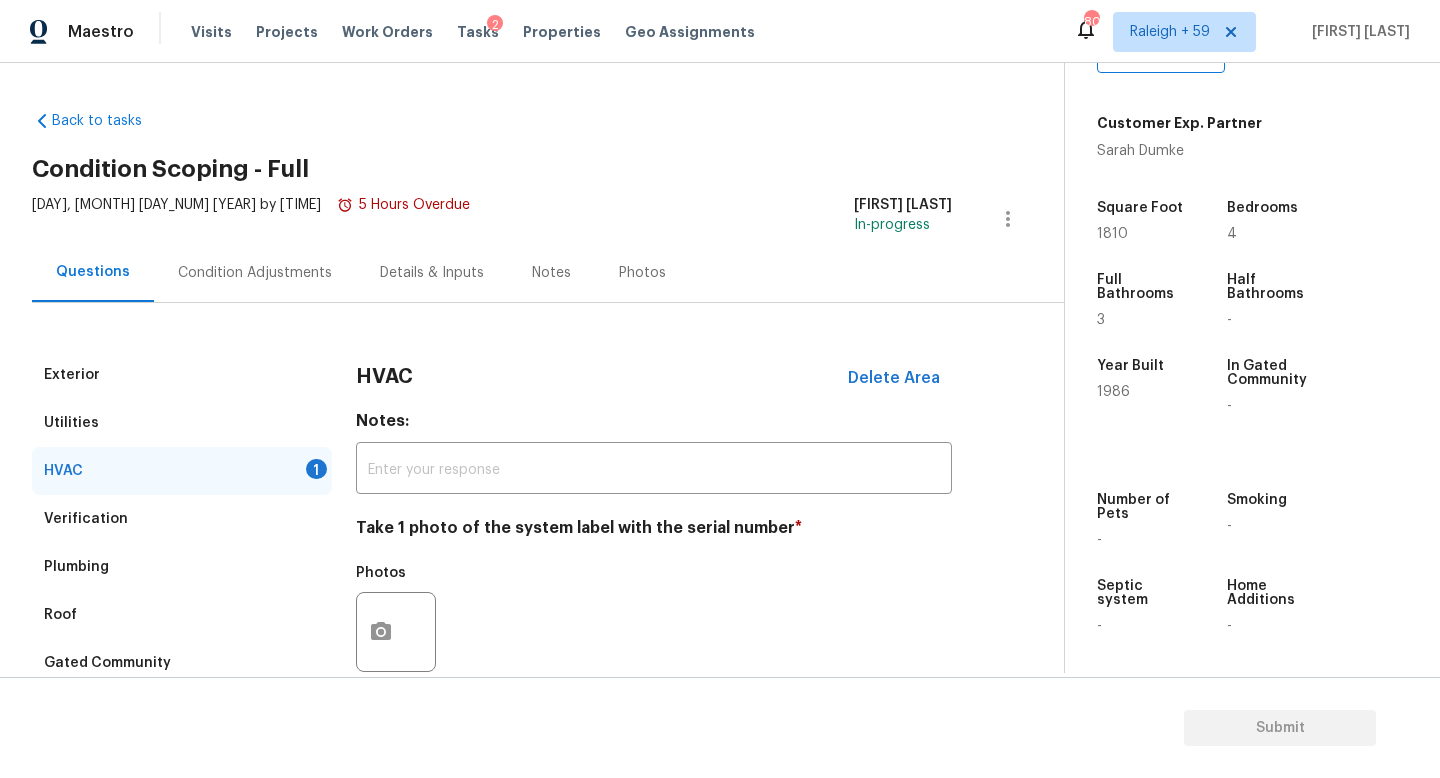click on "Condition Adjustments" at bounding box center [255, 272] 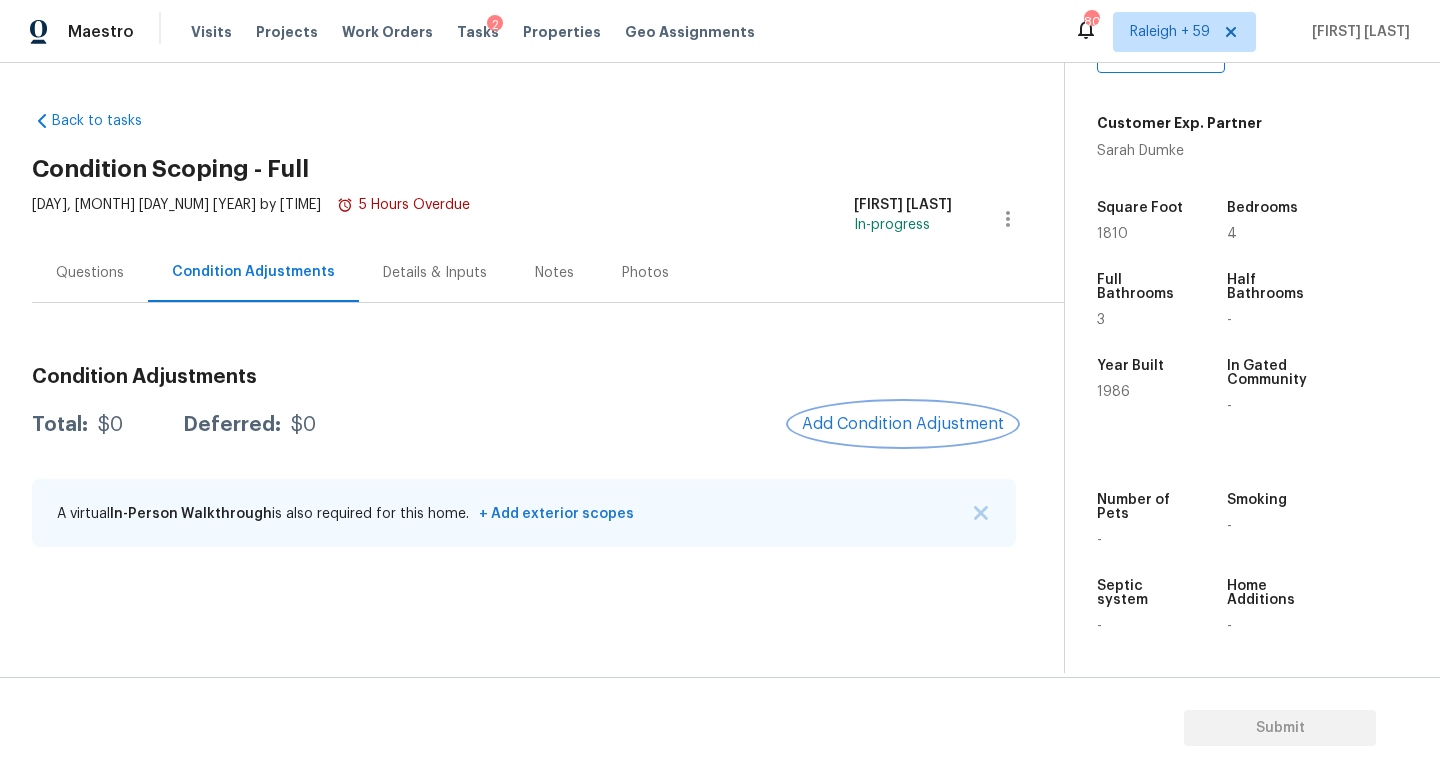 click on "Add Condition Adjustment" at bounding box center (903, 424) 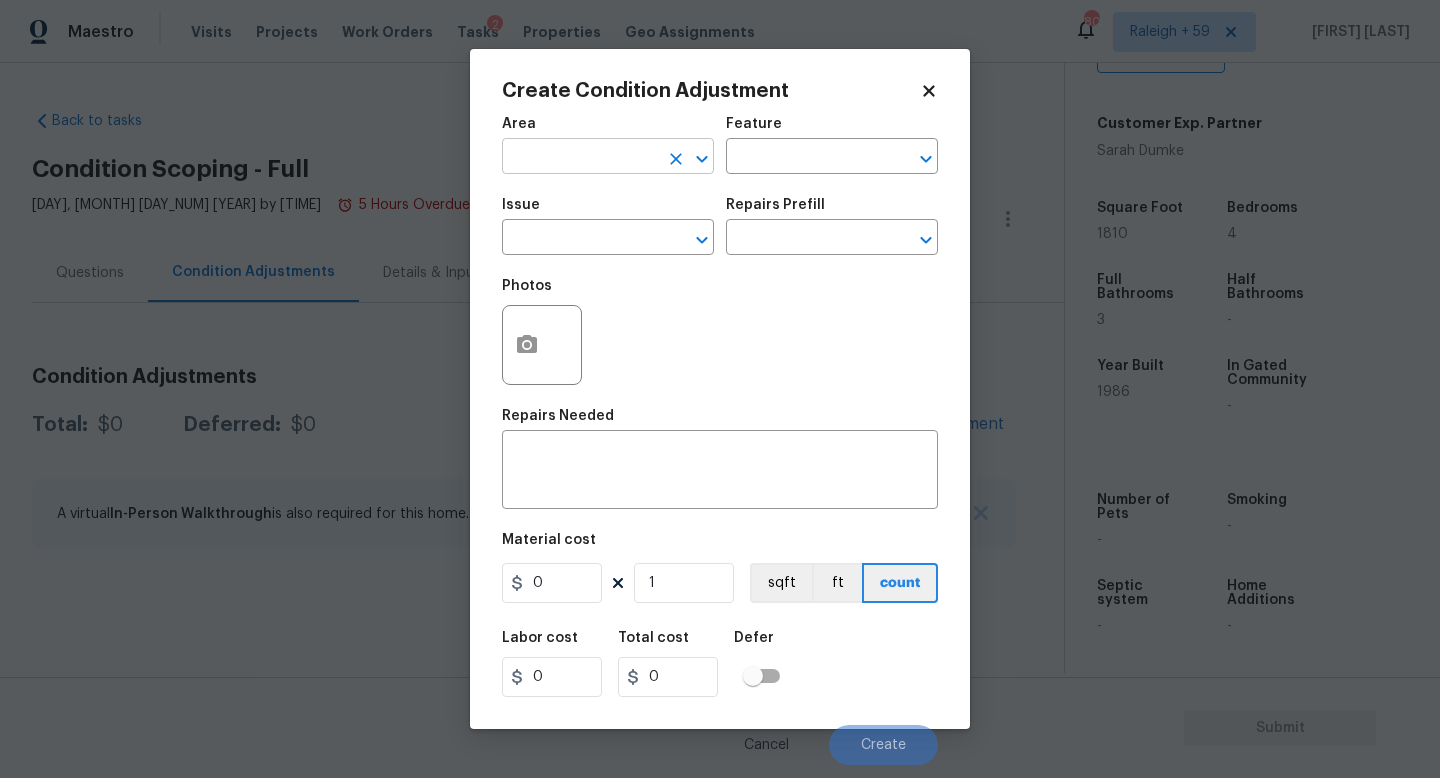click at bounding box center (580, 158) 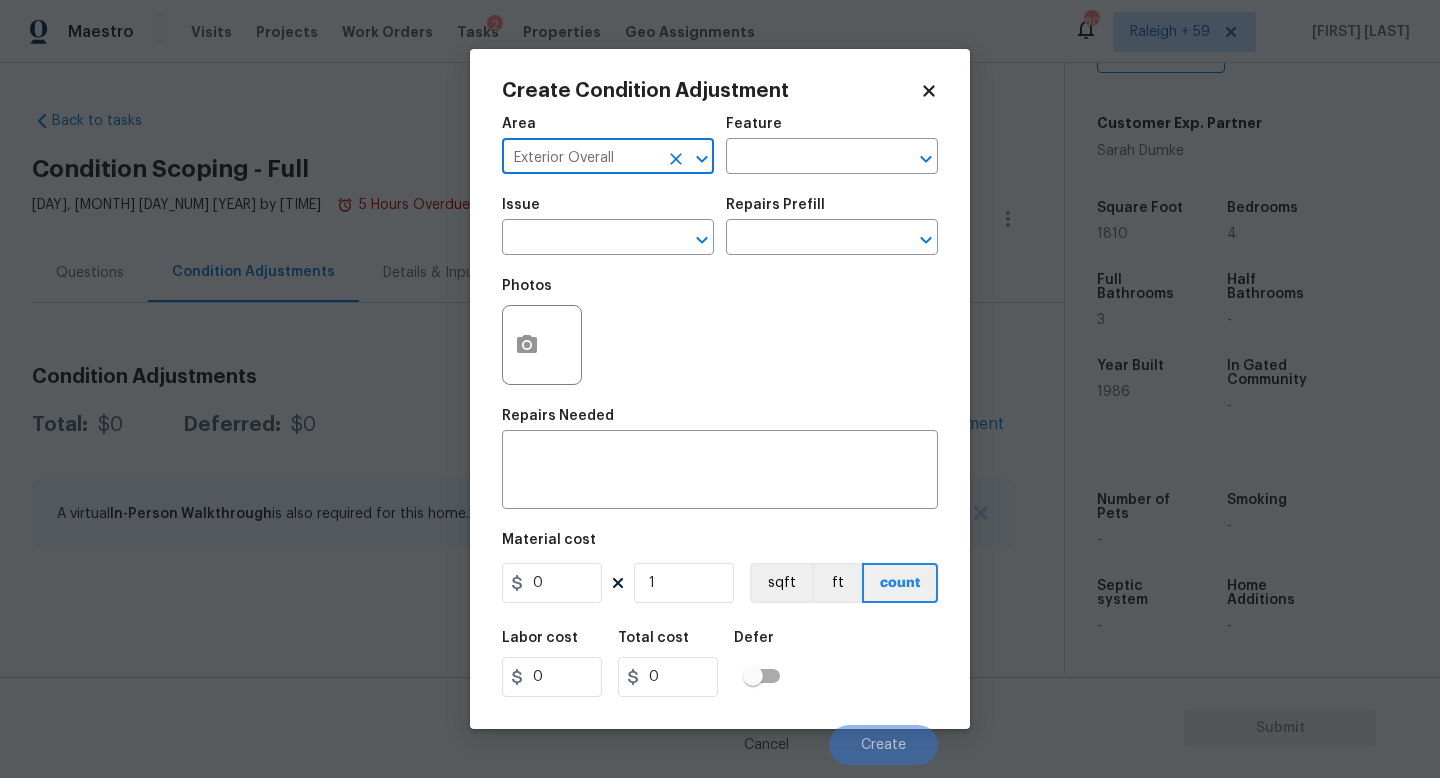 type on "Exterior Overall" 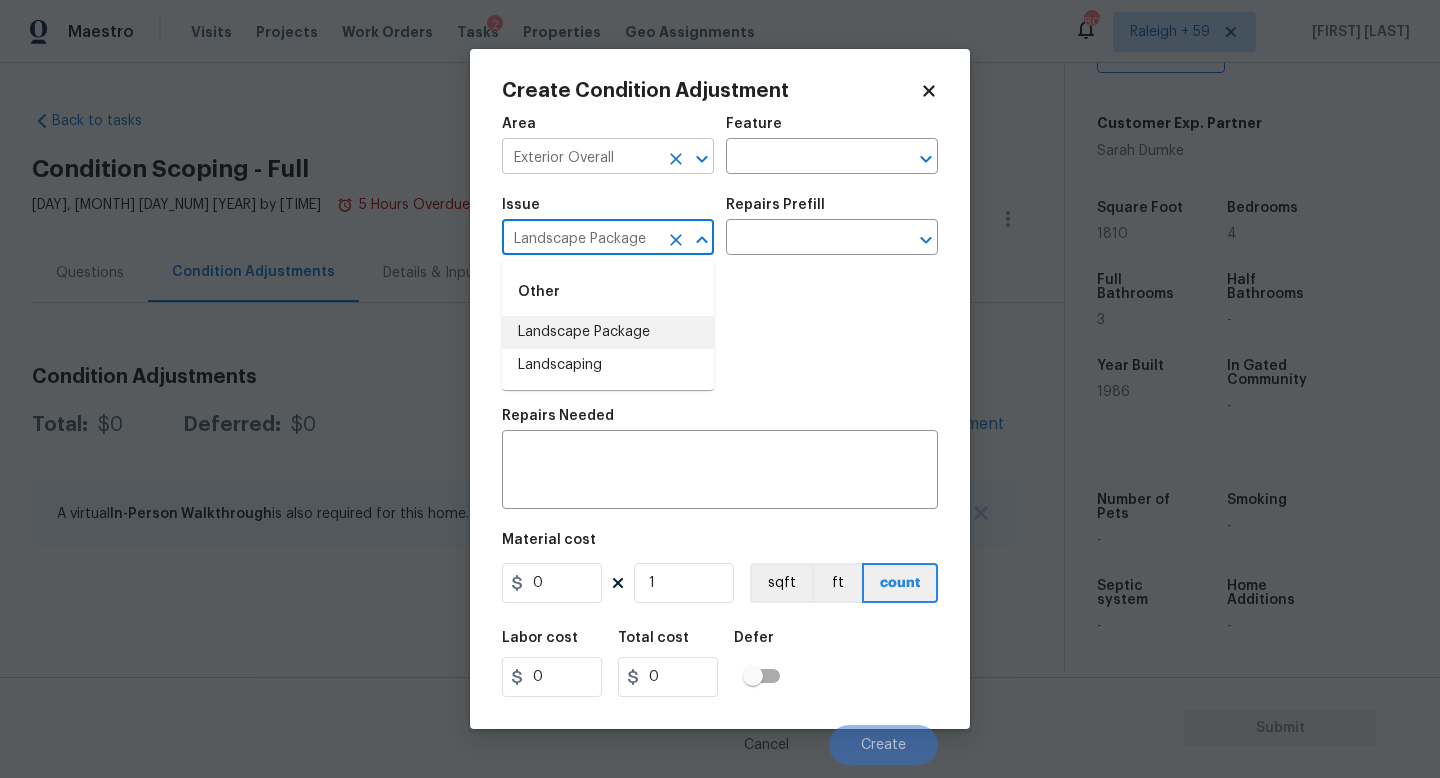 type on "Landscape Package" 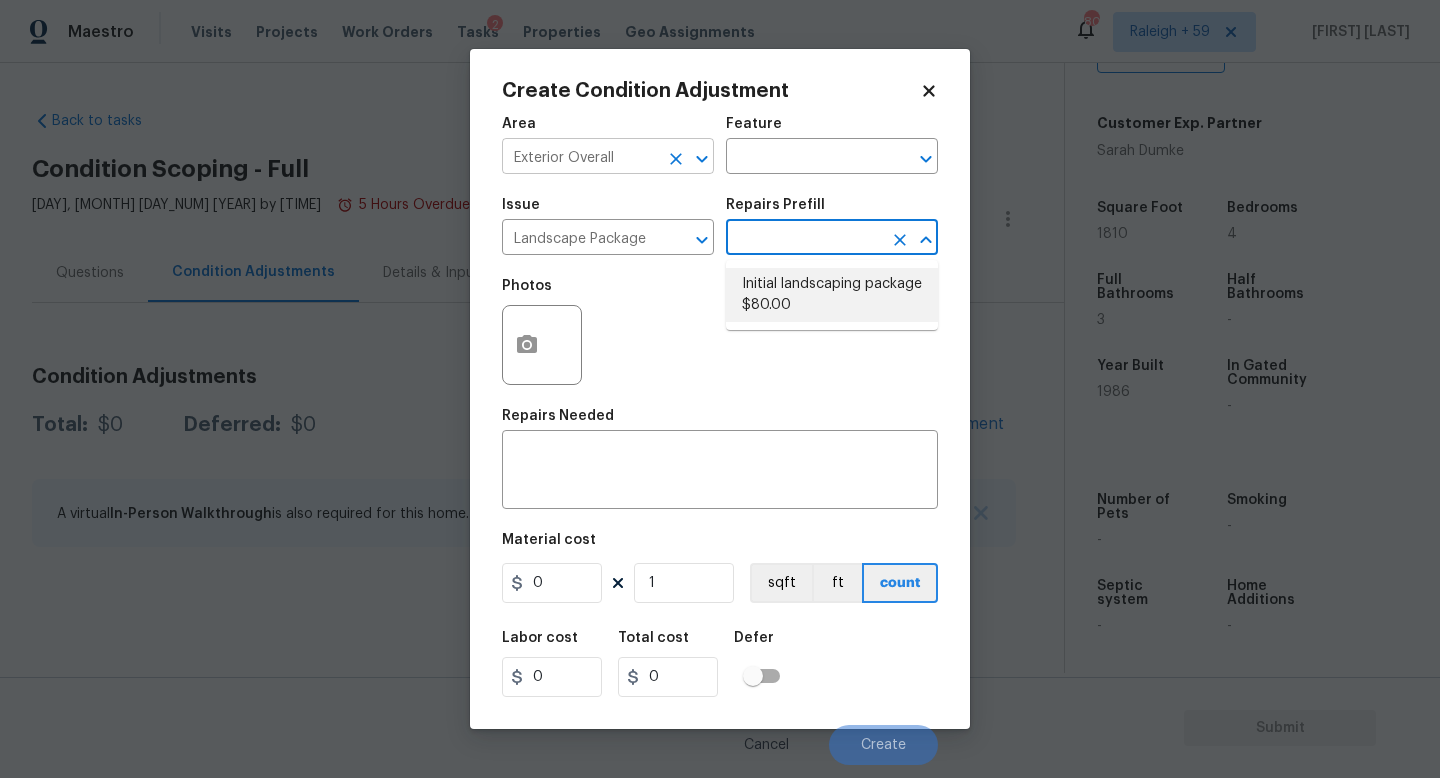 type on "Home Readiness Packages" 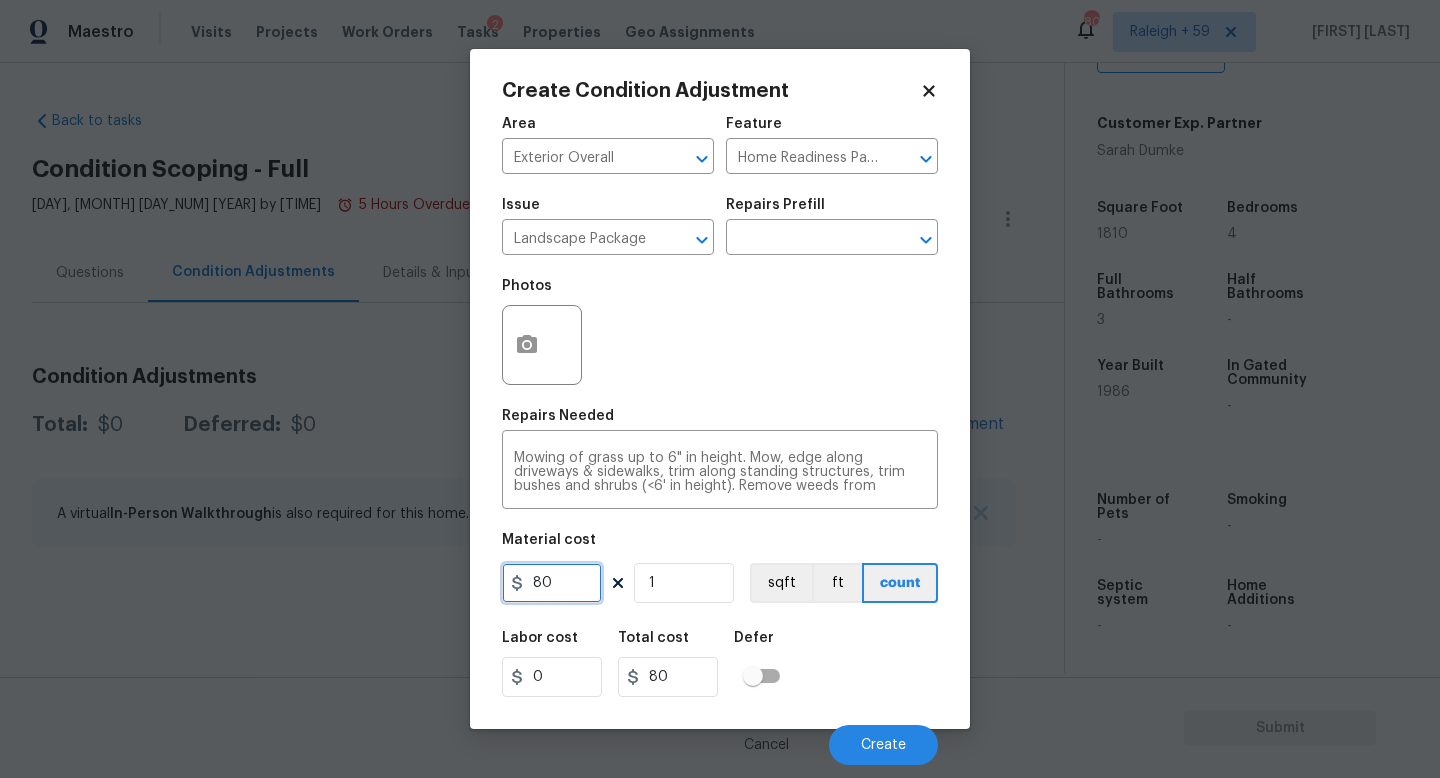 drag, startPoint x: 560, startPoint y: 578, endPoint x: 452, endPoint y: 580, distance: 108.01852 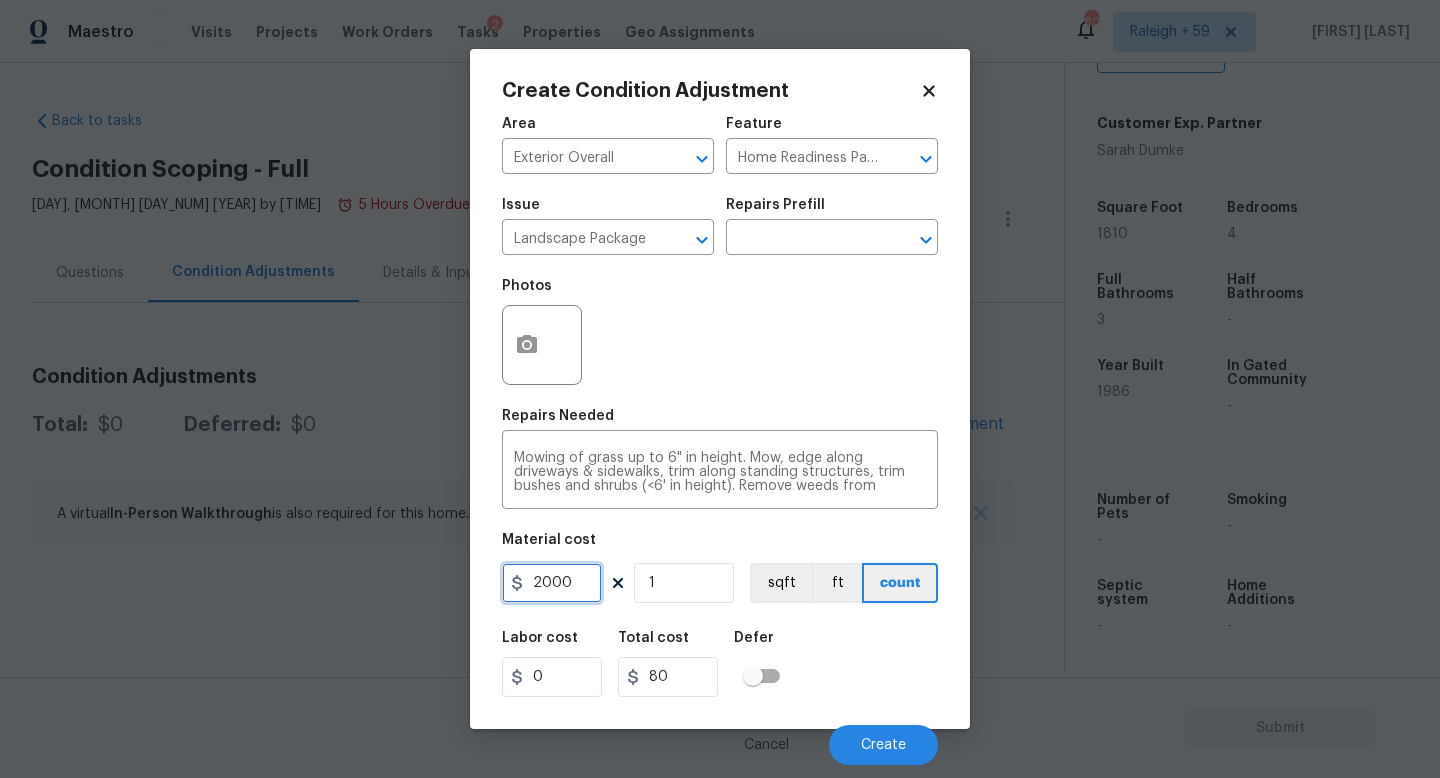 type on "2000" 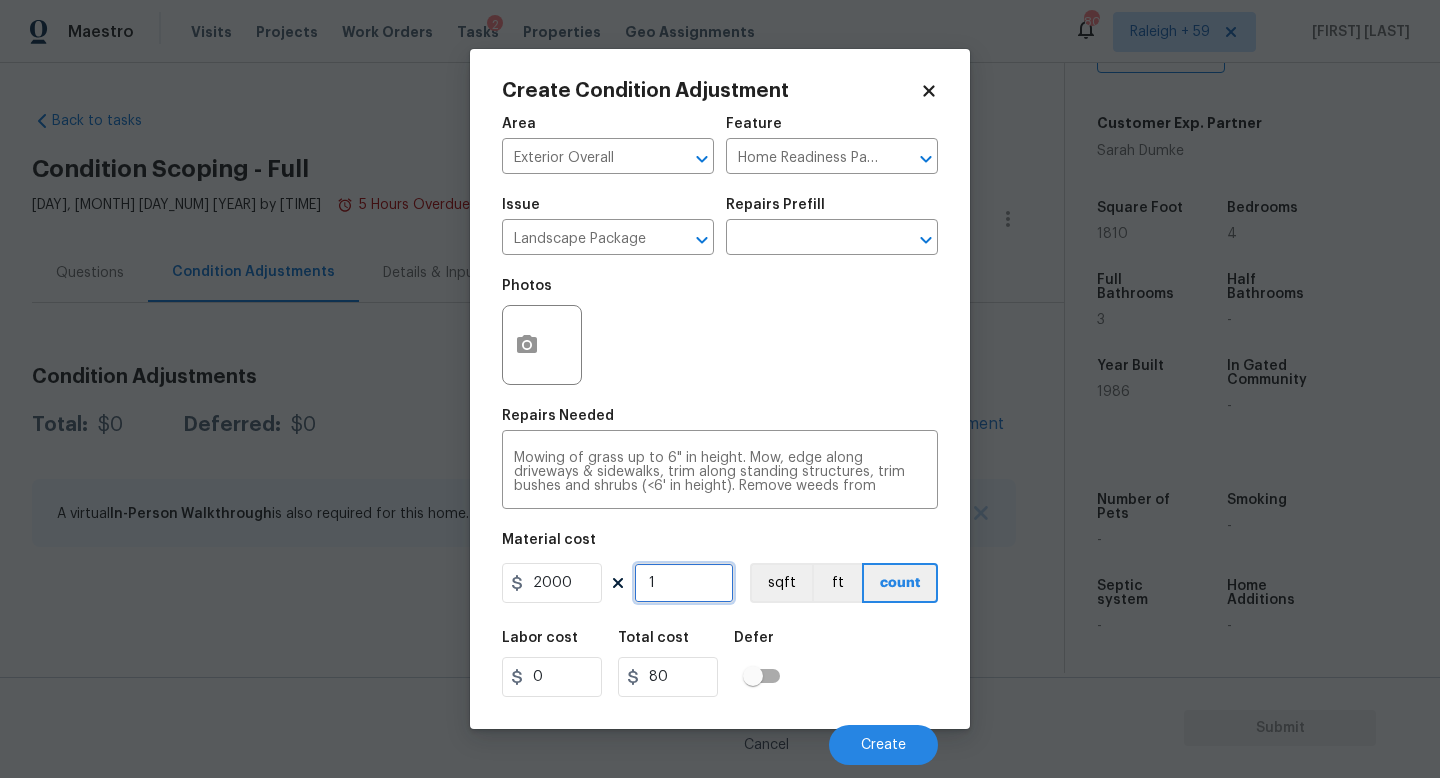 type on "2000" 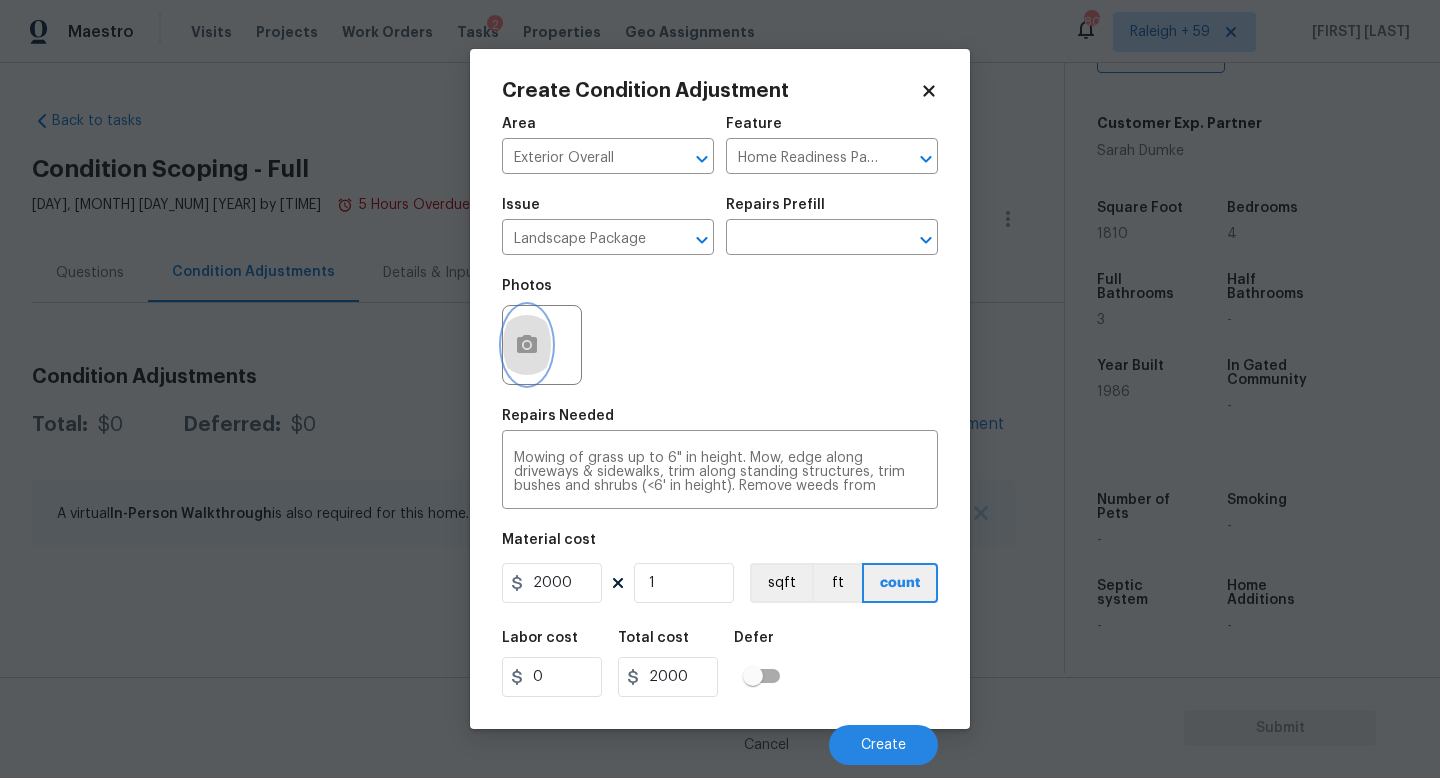 click at bounding box center [527, 345] 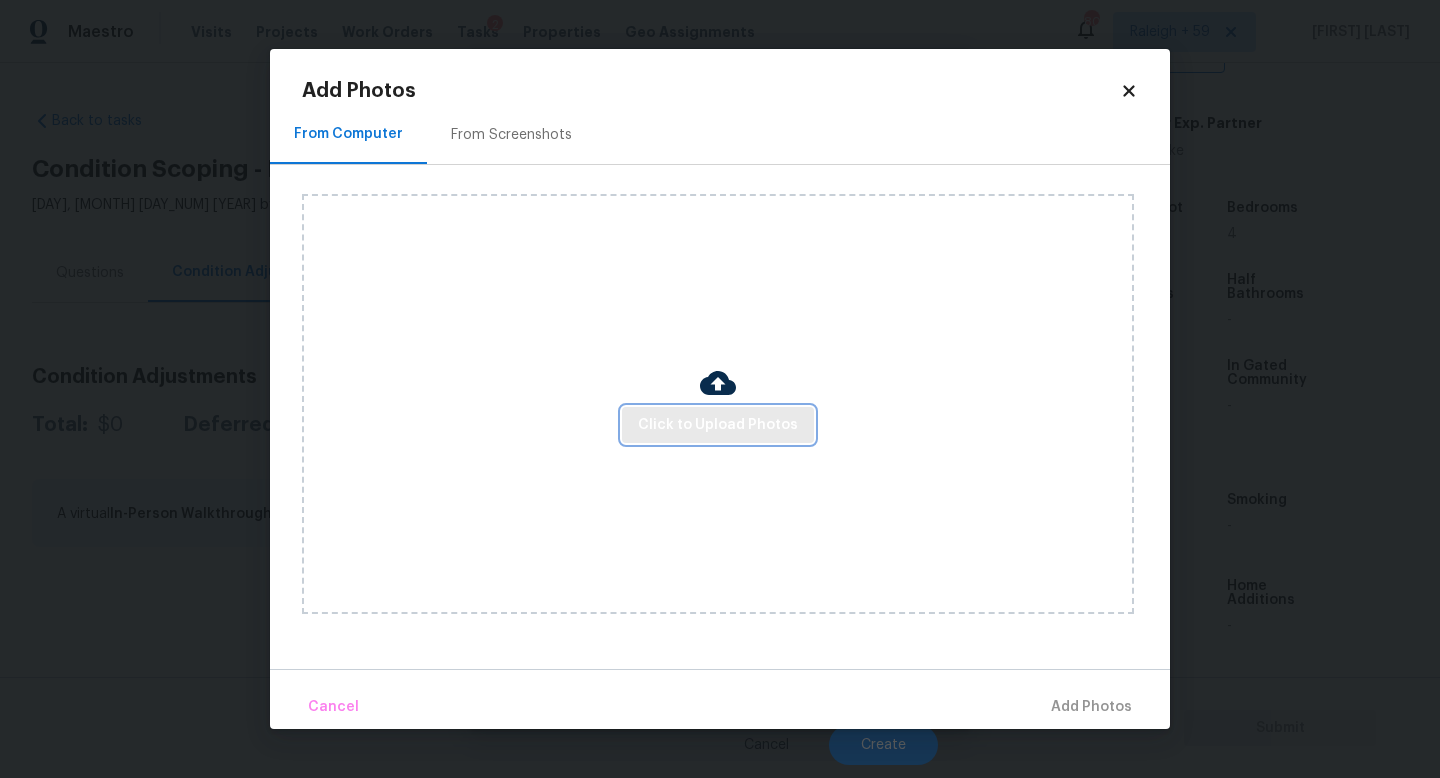 click on "Click to Upload Photos" at bounding box center (718, 425) 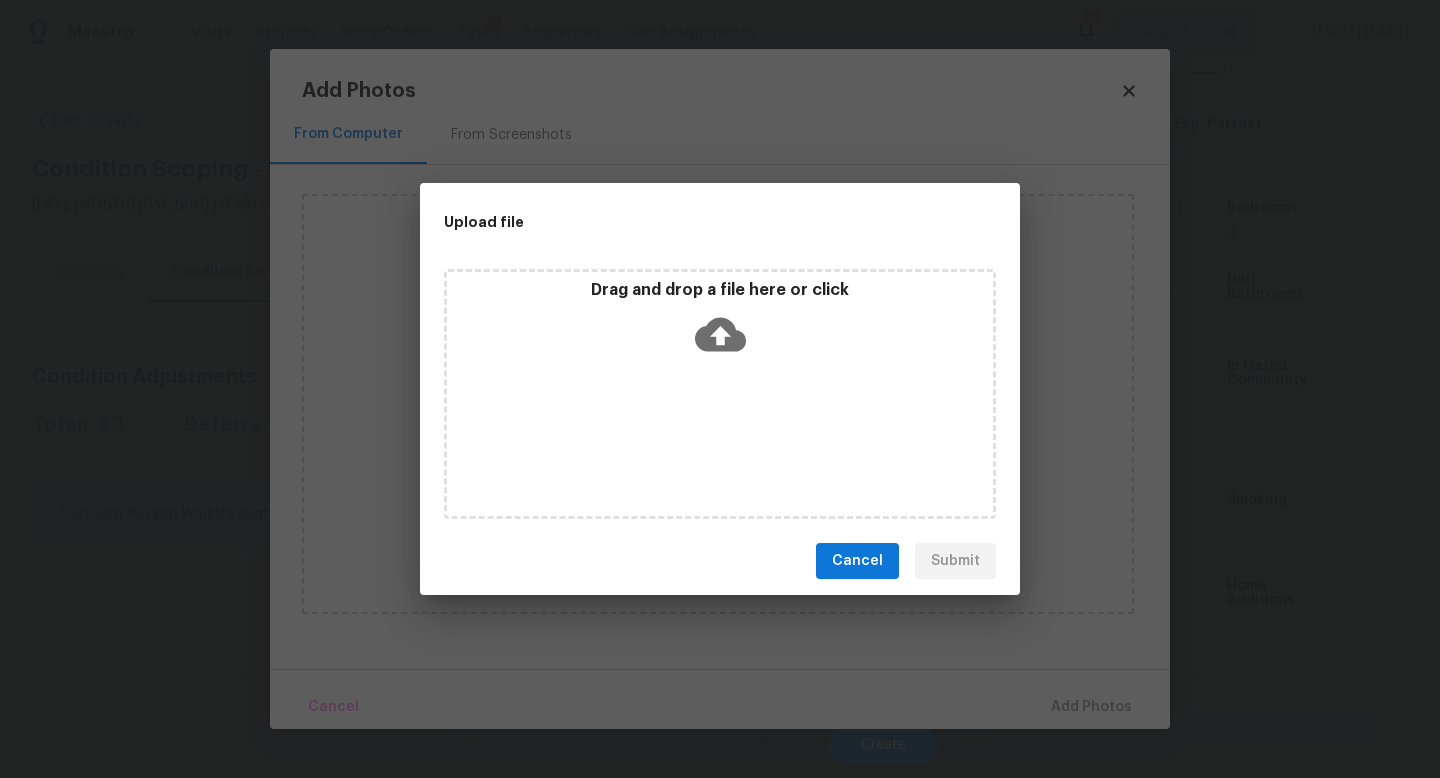 click on "Drag and drop a file here or click" at bounding box center (720, 394) 